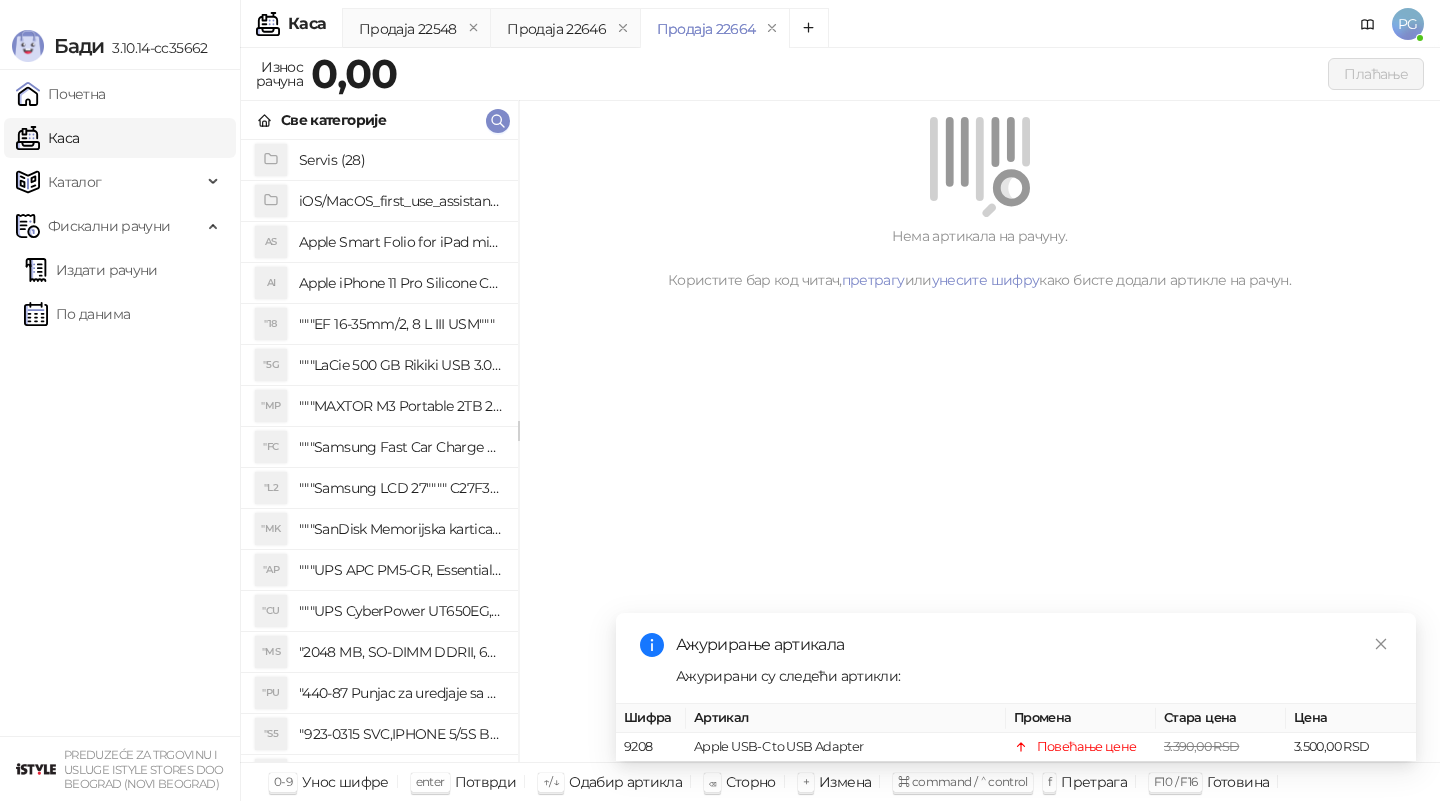 scroll, scrollTop: 0, scrollLeft: 0, axis: both 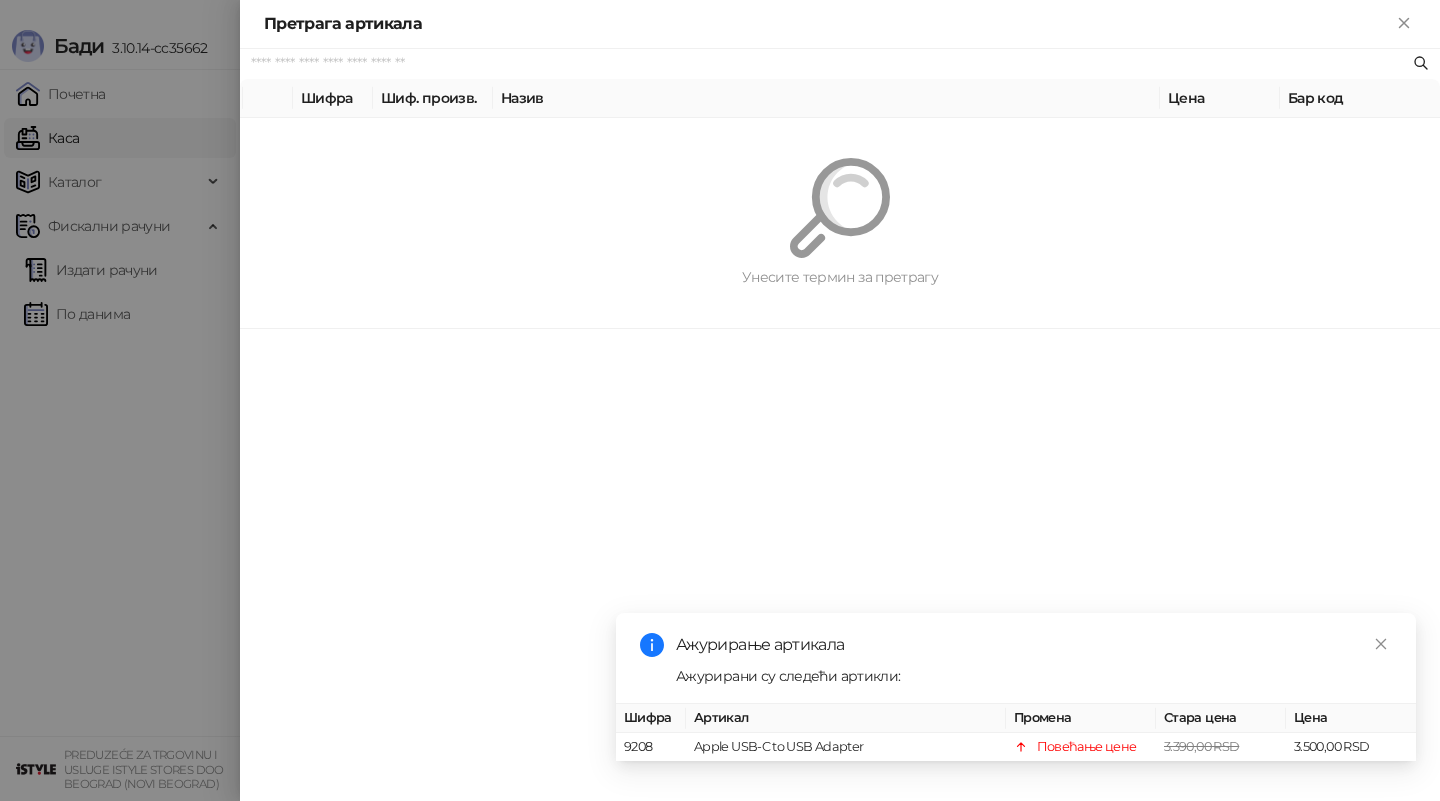paste on "**********" 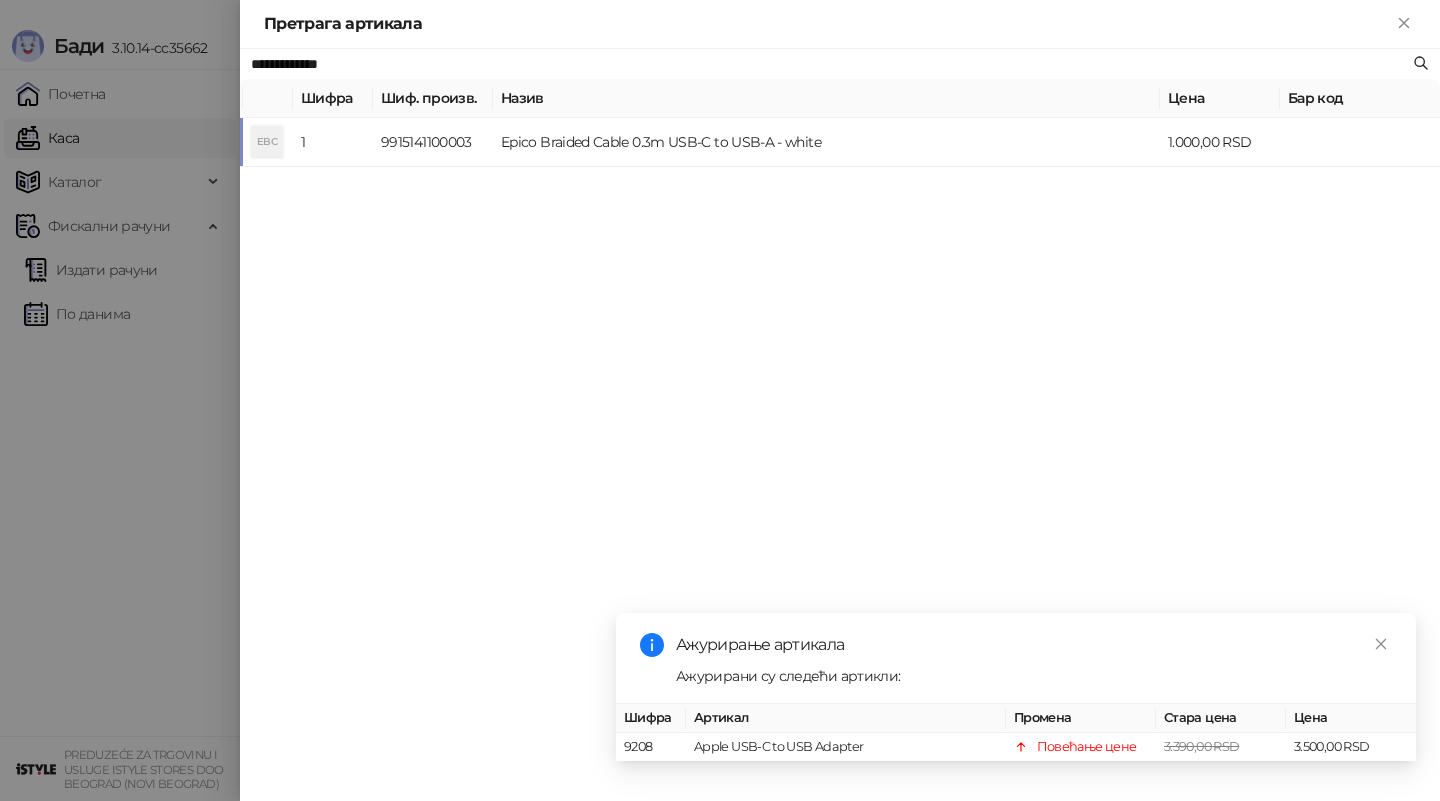 type on "**********" 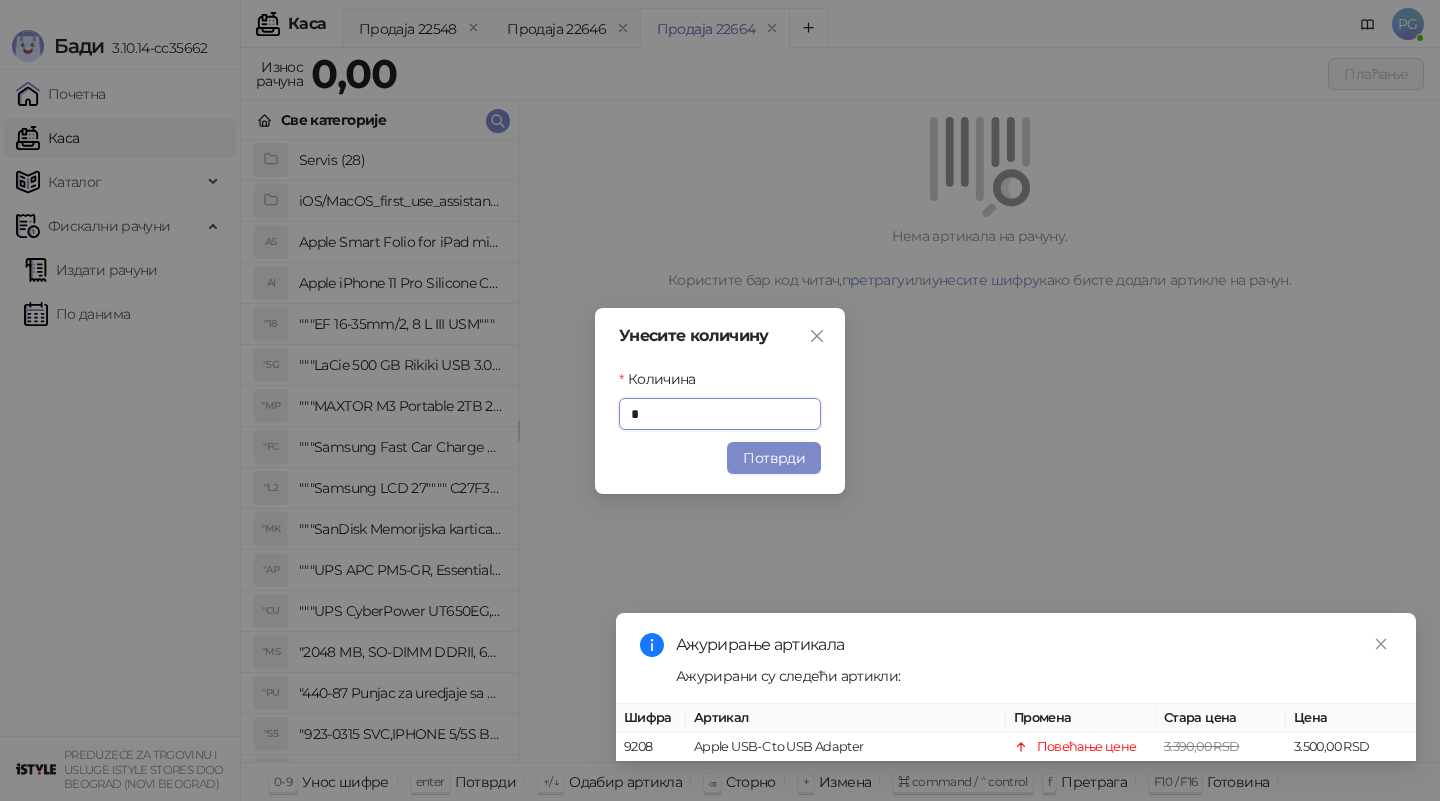 click on "Потврди" at bounding box center [774, 458] 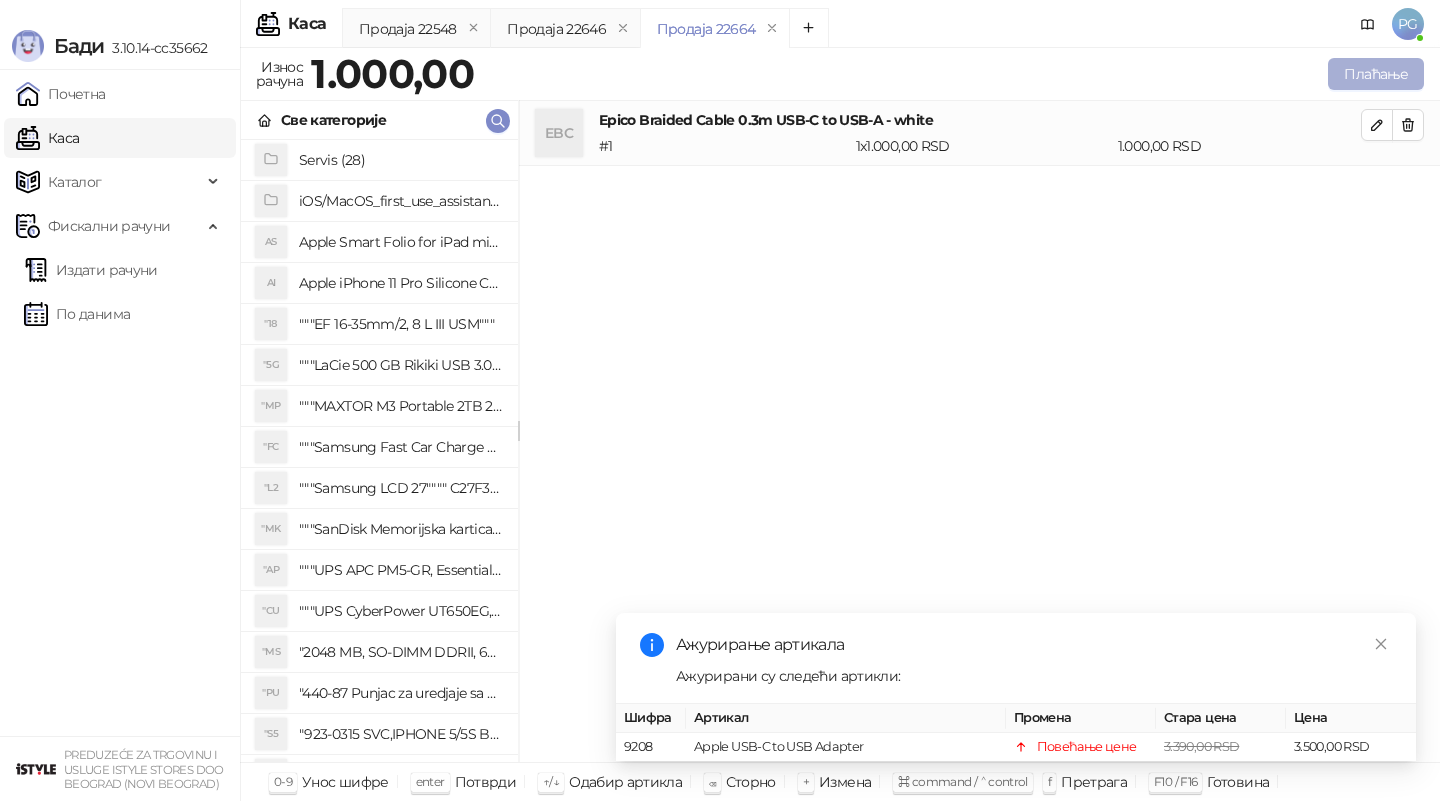 click on "Плаћање" at bounding box center [1376, 74] 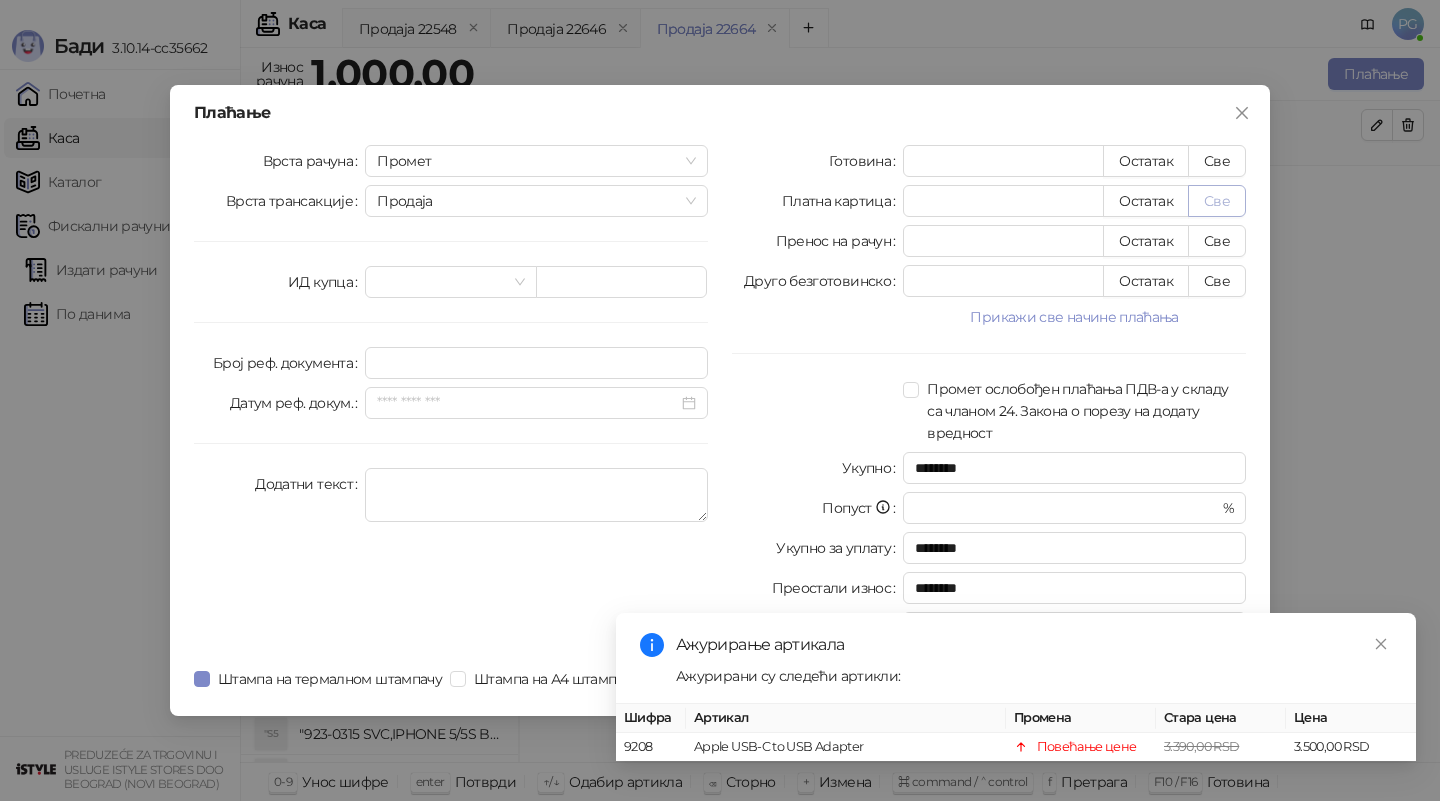 click on "Све" at bounding box center [1217, 201] 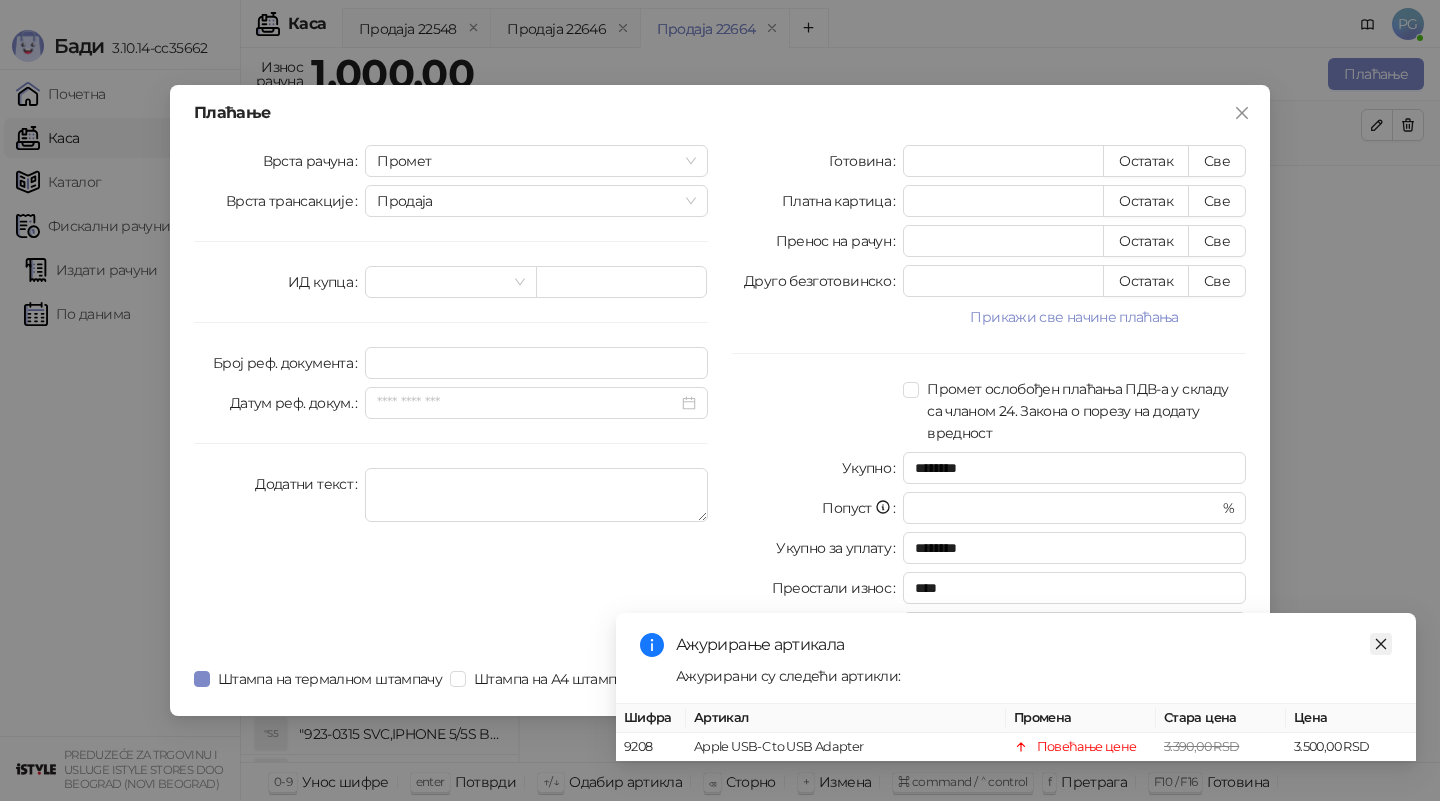 click 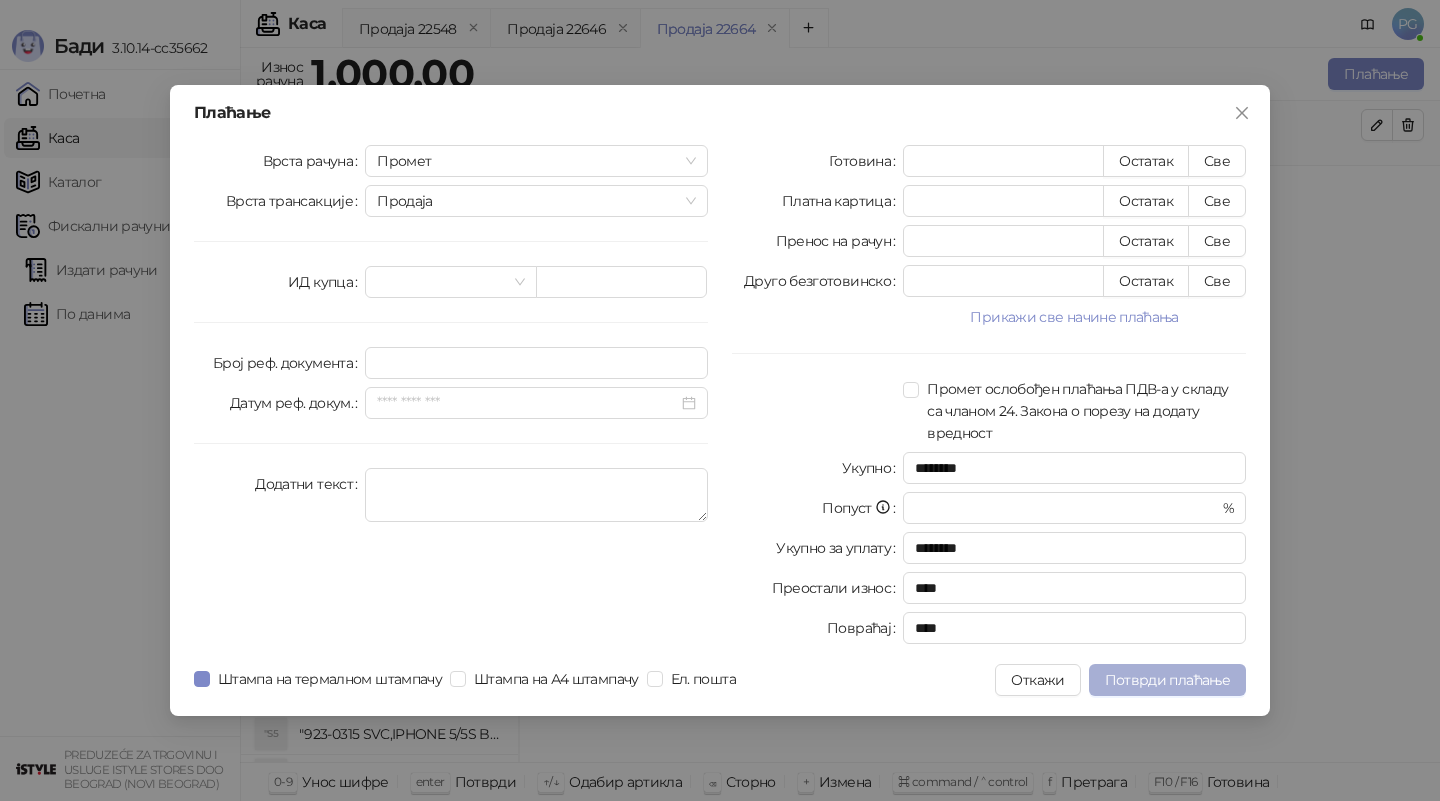 click on "Потврди плаћање" at bounding box center (1167, 680) 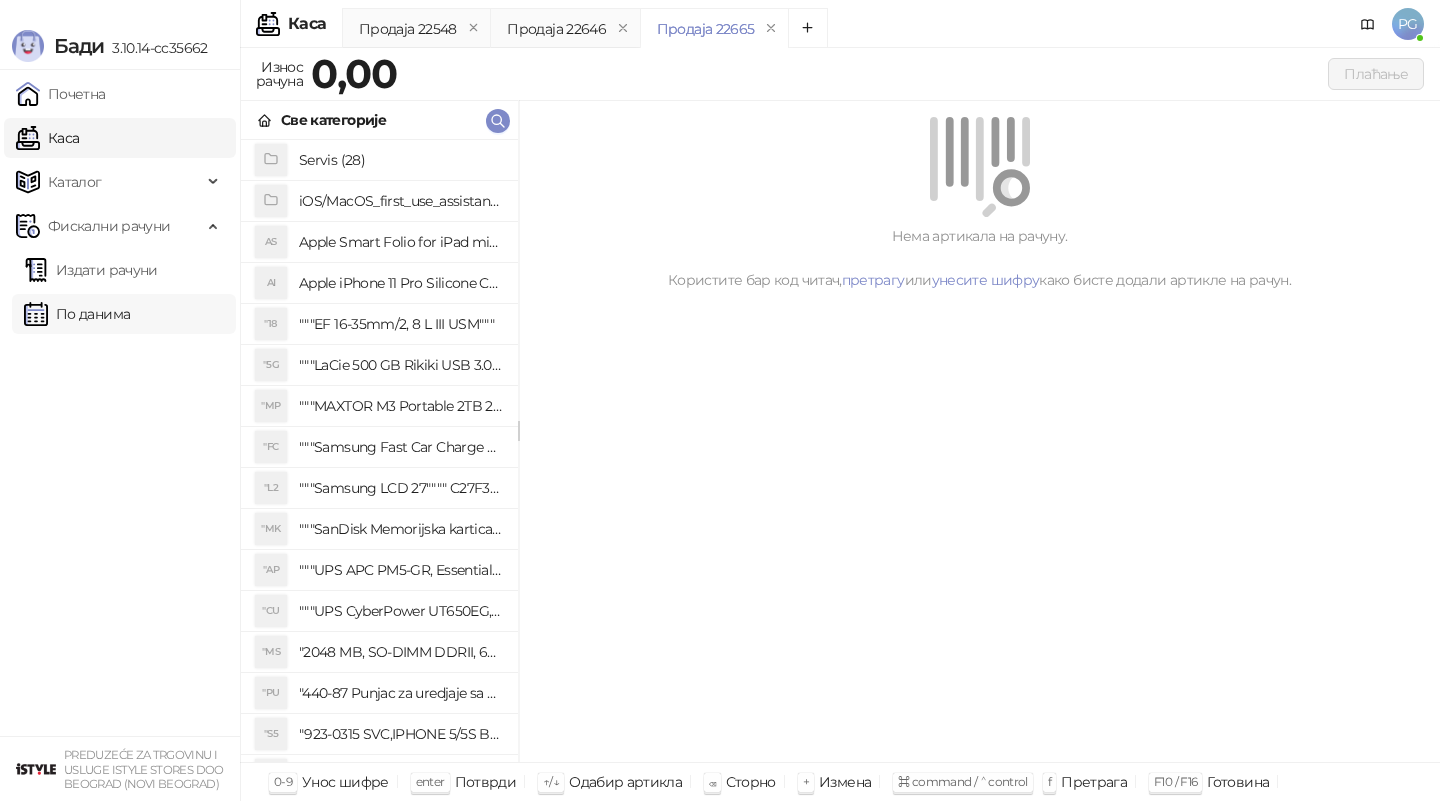 click on "По данима" at bounding box center (77, 314) 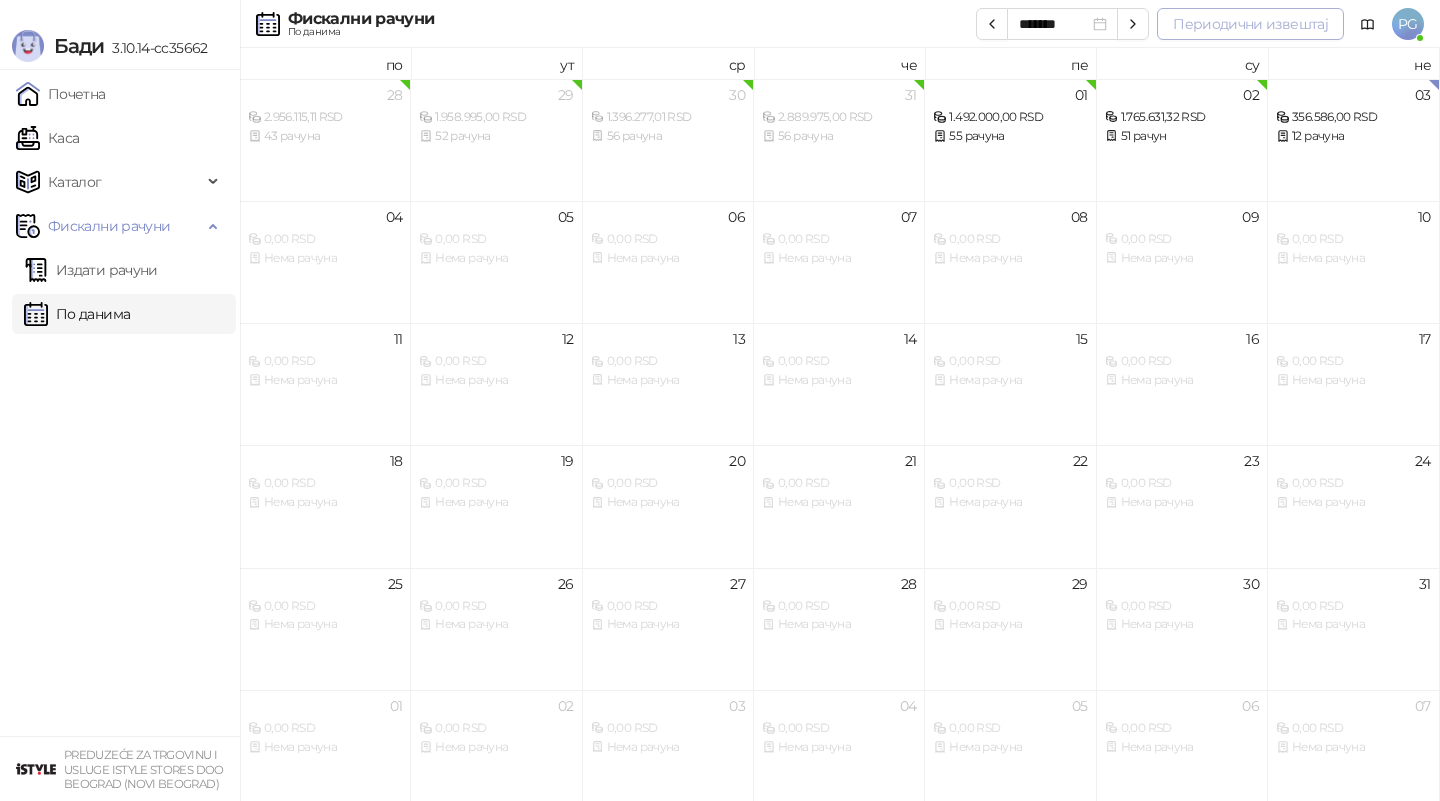 click on "Периодични извештај" at bounding box center (1250, 24) 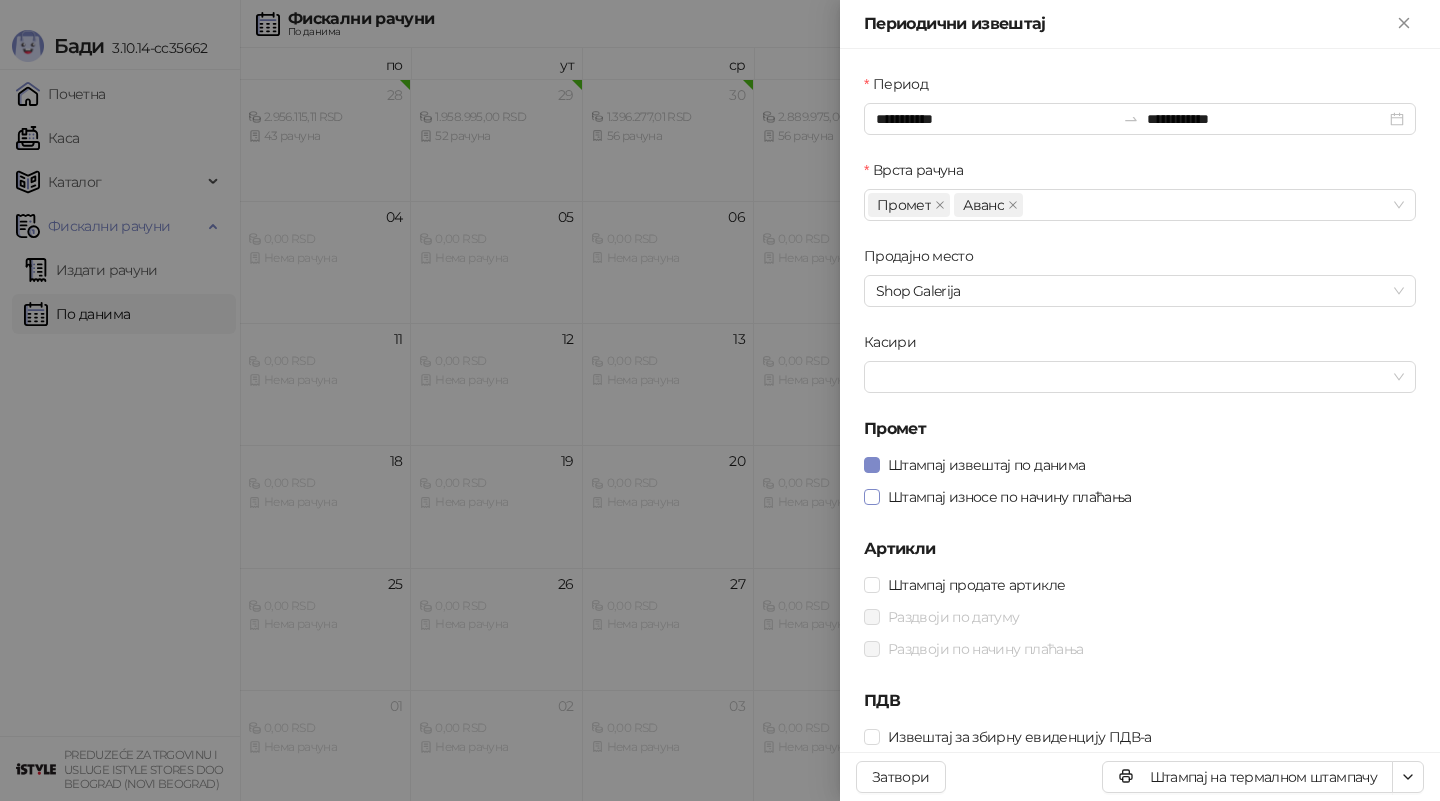 click on "Штампај износе по начину плаћања" at bounding box center (1010, 497) 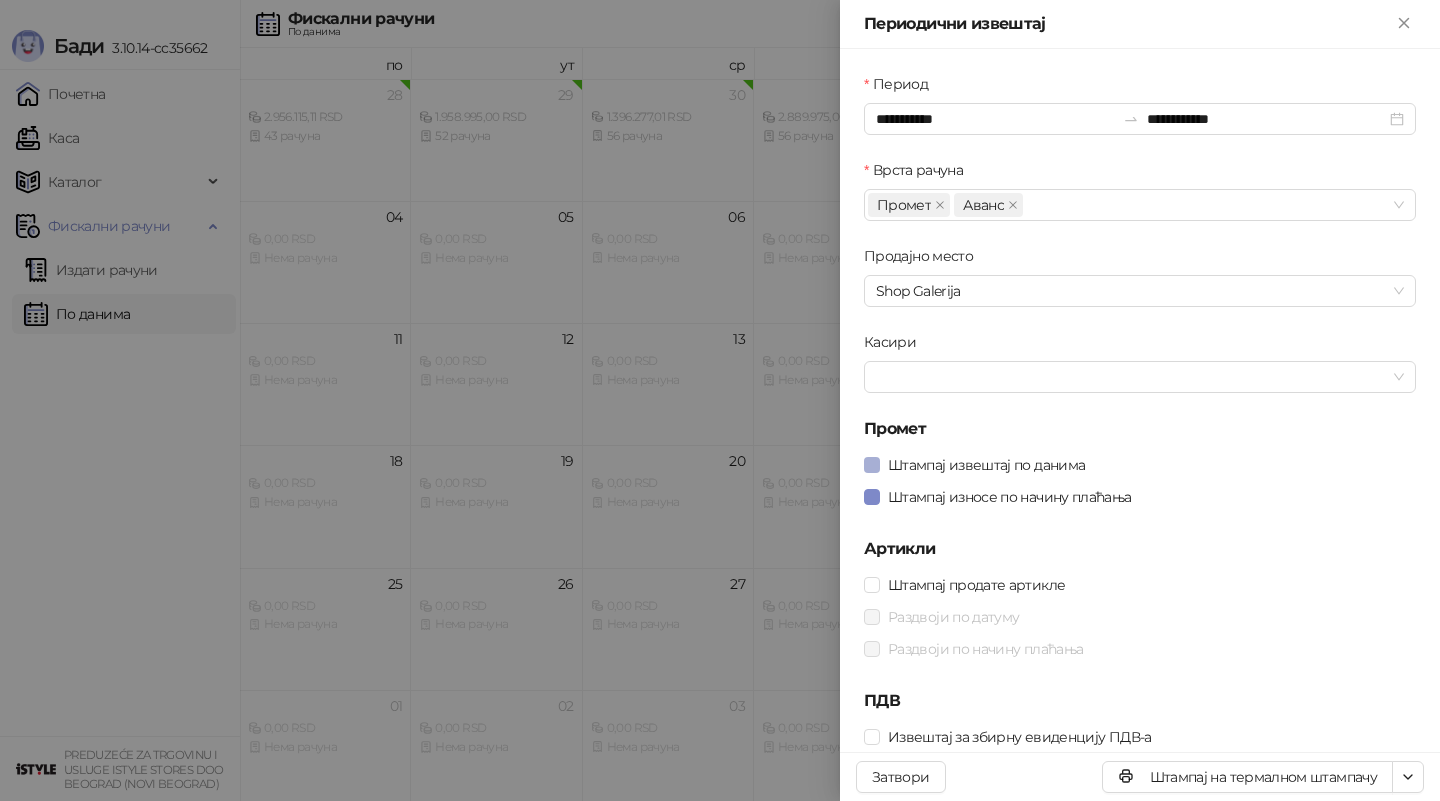 click on "Штампај извештај по данима" at bounding box center (986, 465) 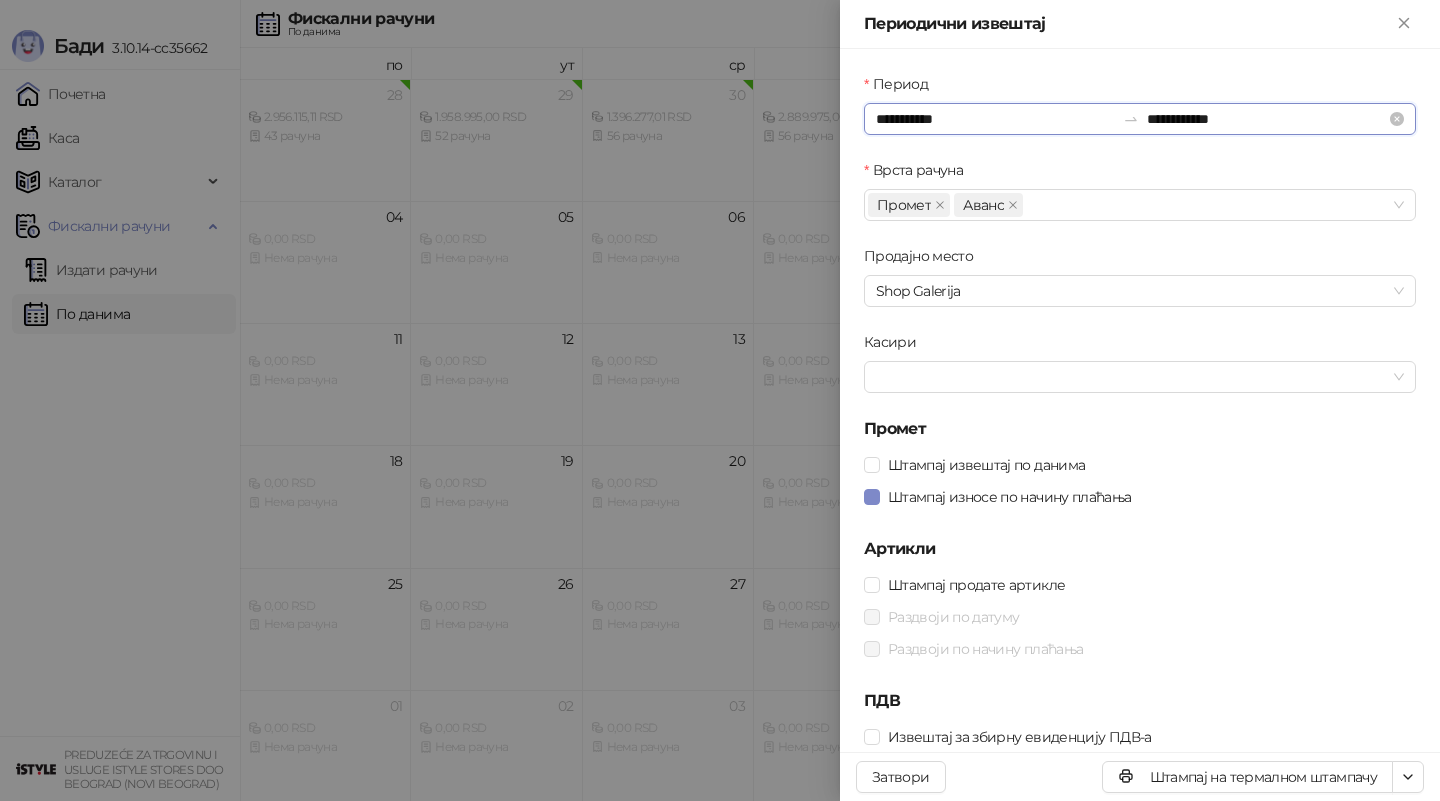 click on "**********" at bounding box center [995, 119] 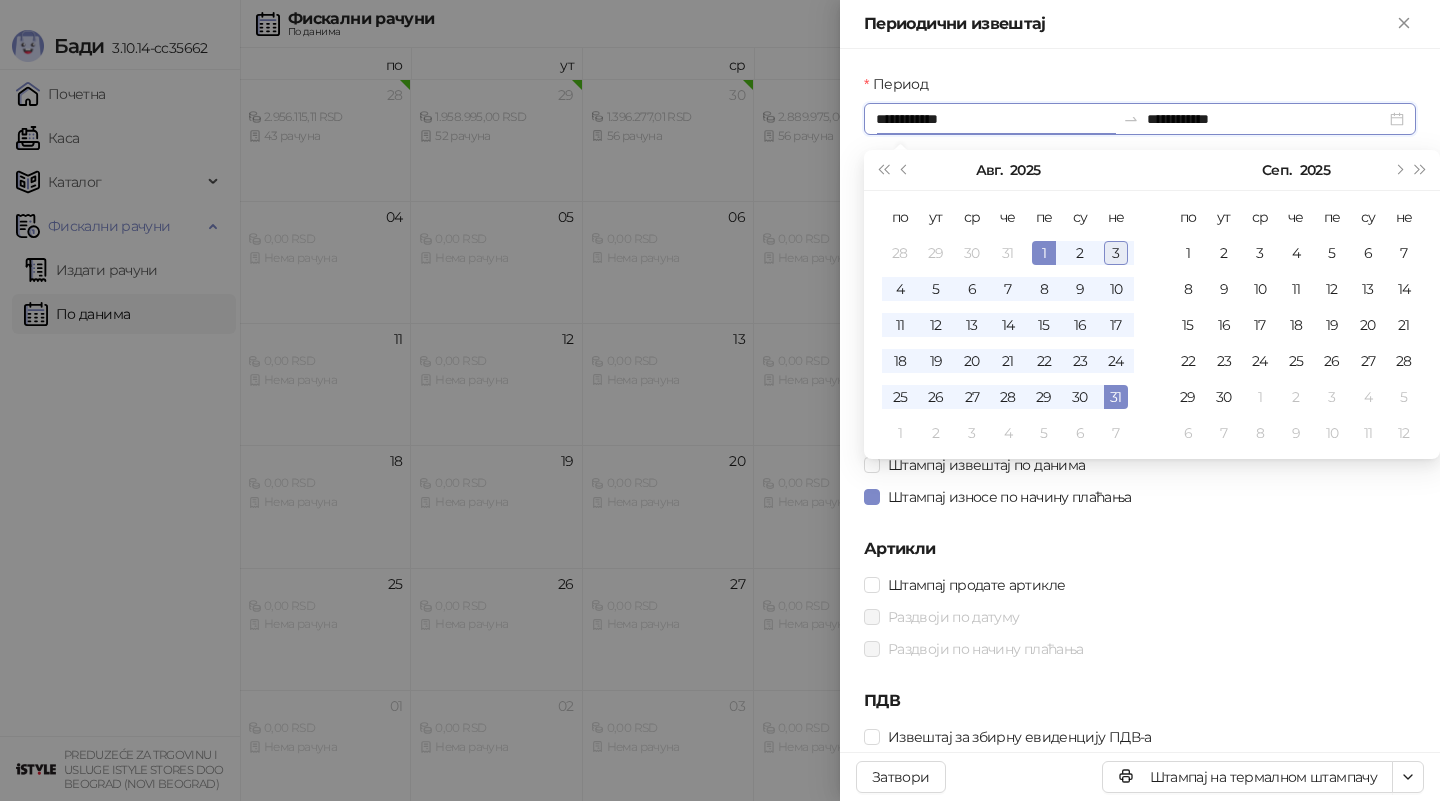 type on "**********" 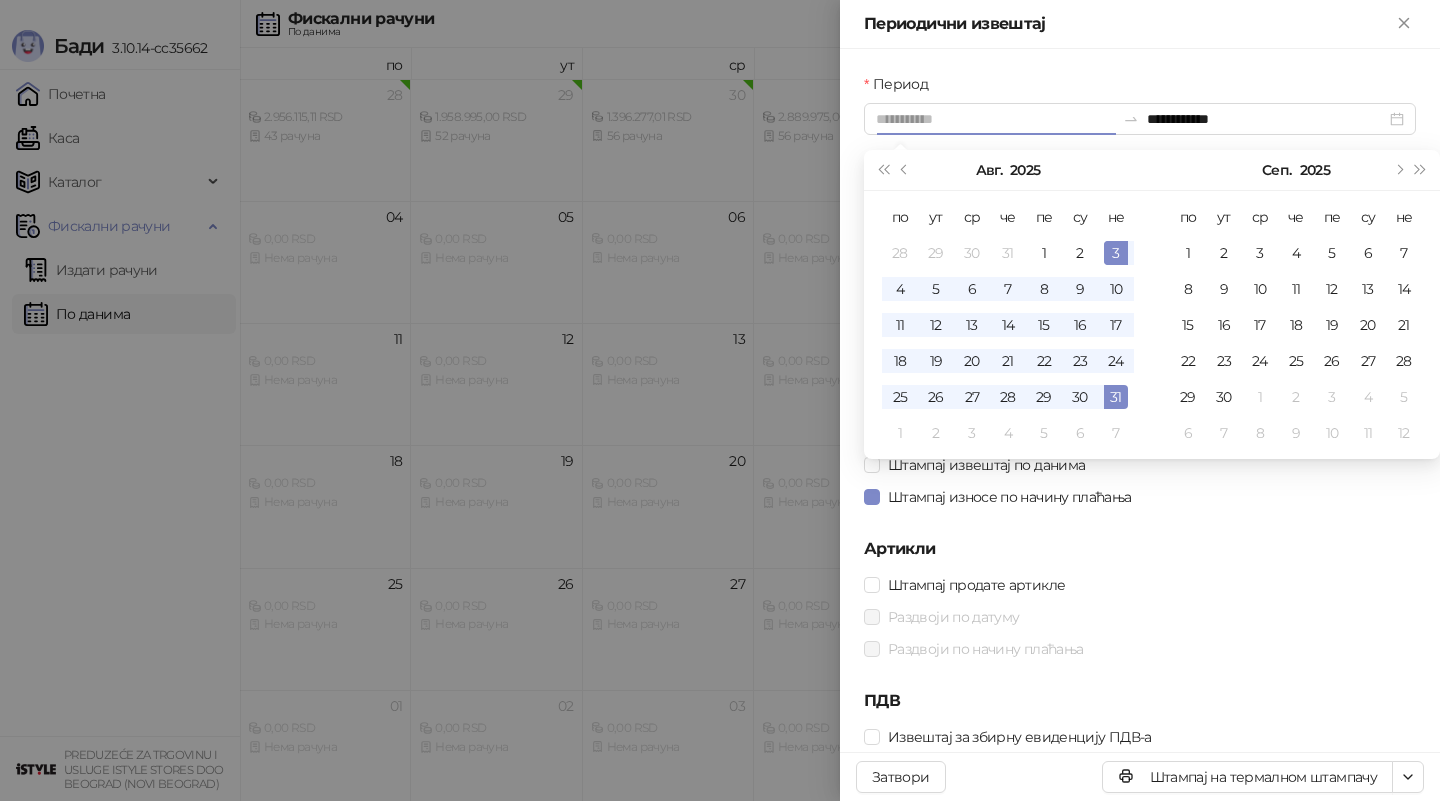 click on "3" at bounding box center (1116, 253) 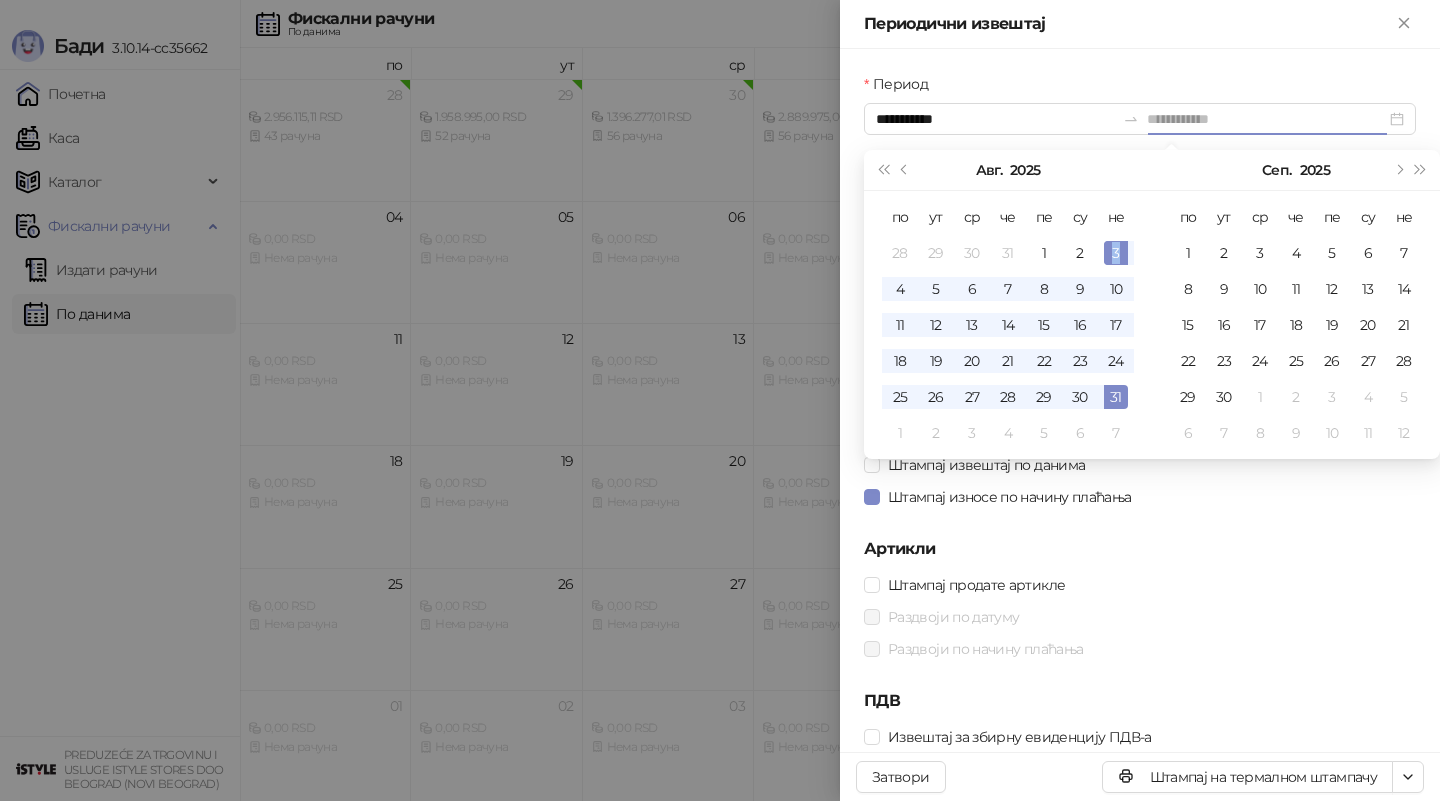 click on "3" at bounding box center [1116, 253] 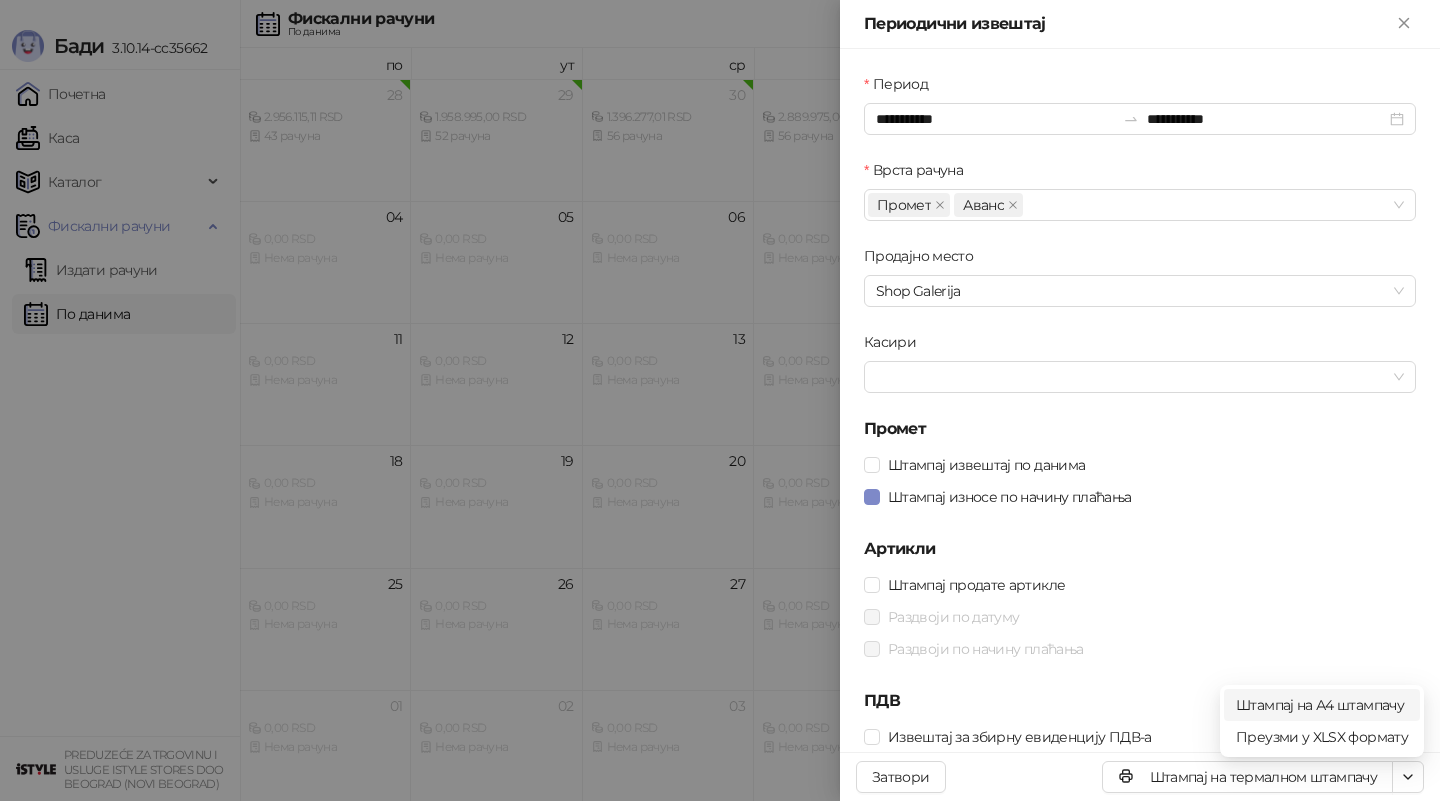 click on "Штампај на А4 штампачу" at bounding box center [1322, 705] 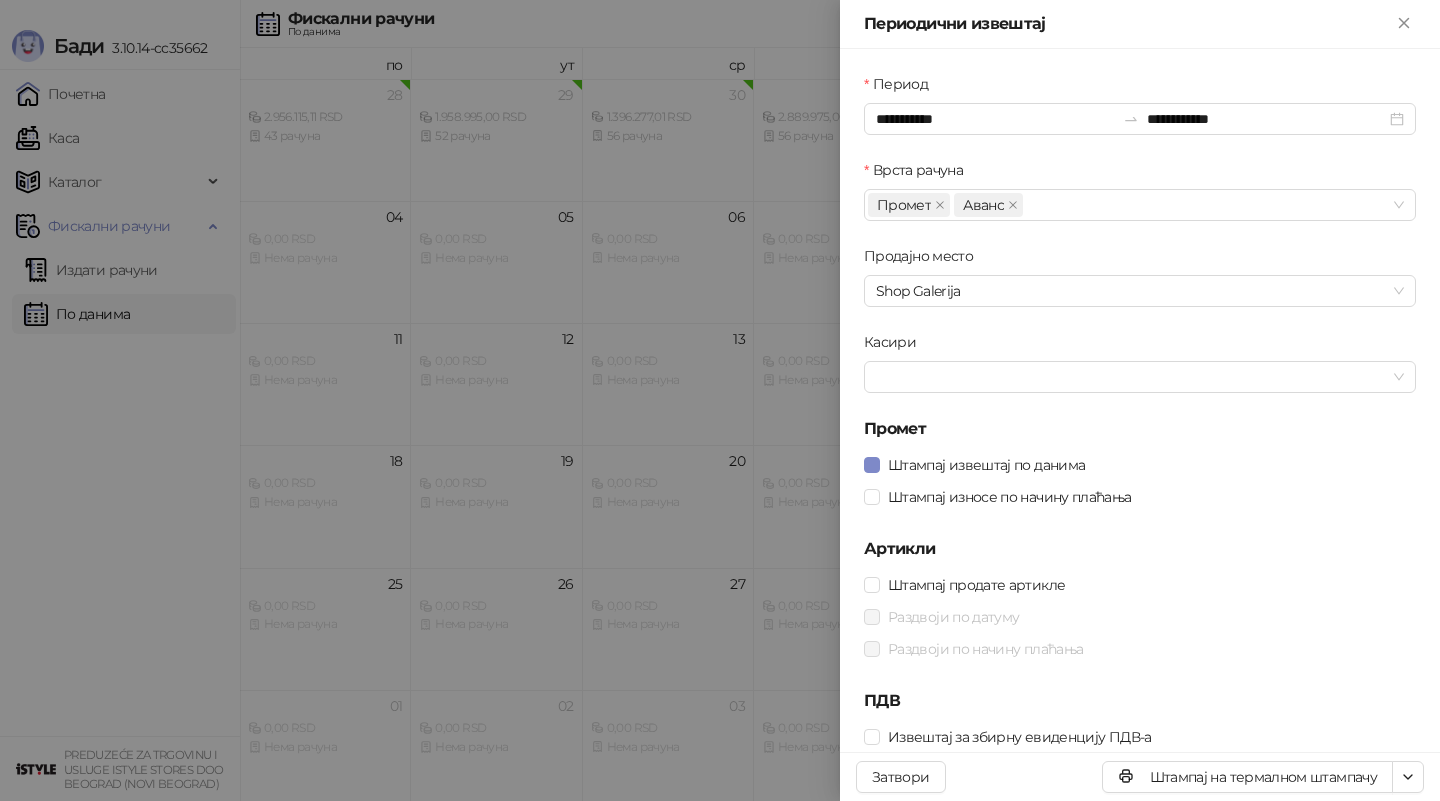 click at bounding box center (720, 400) 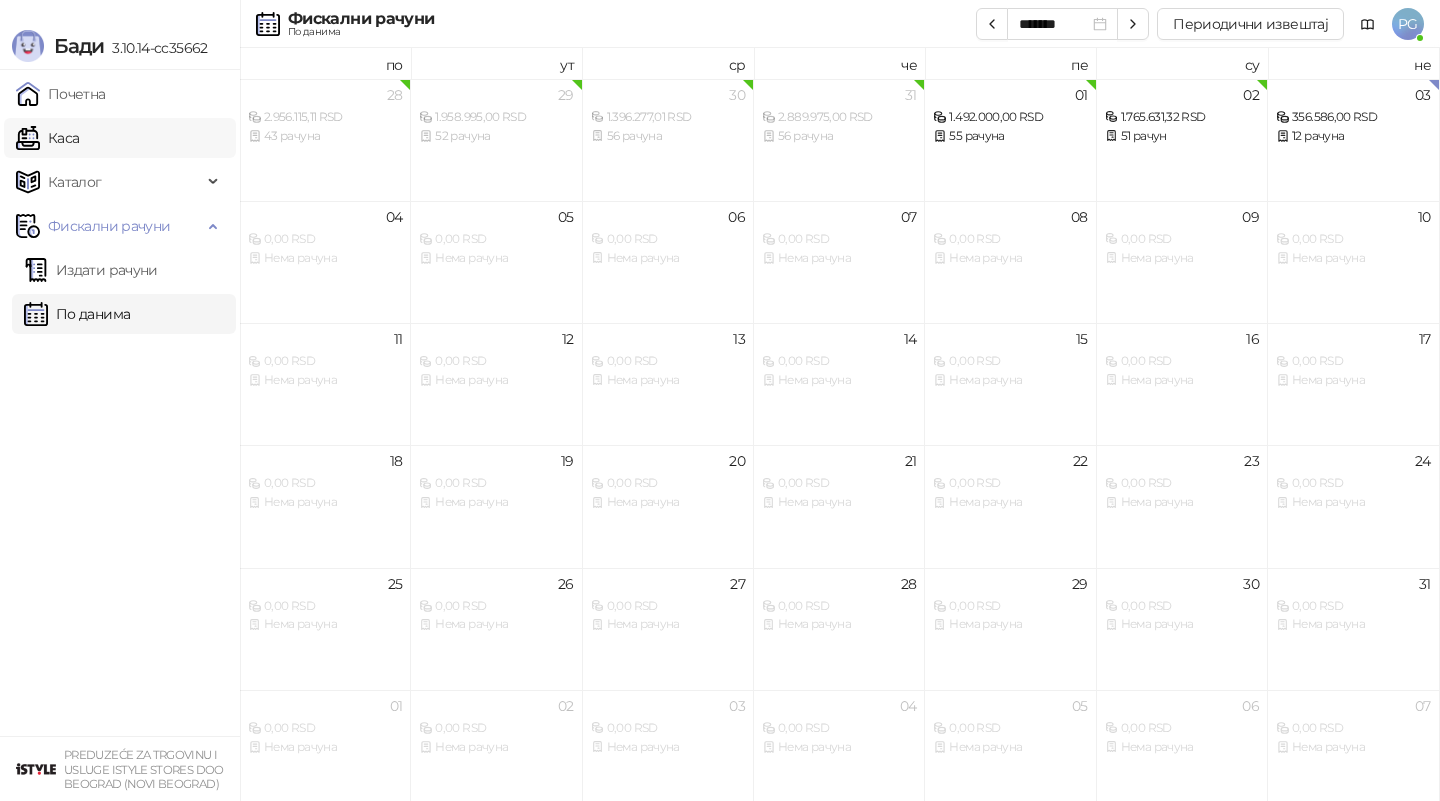 click on "Каса" at bounding box center [47, 138] 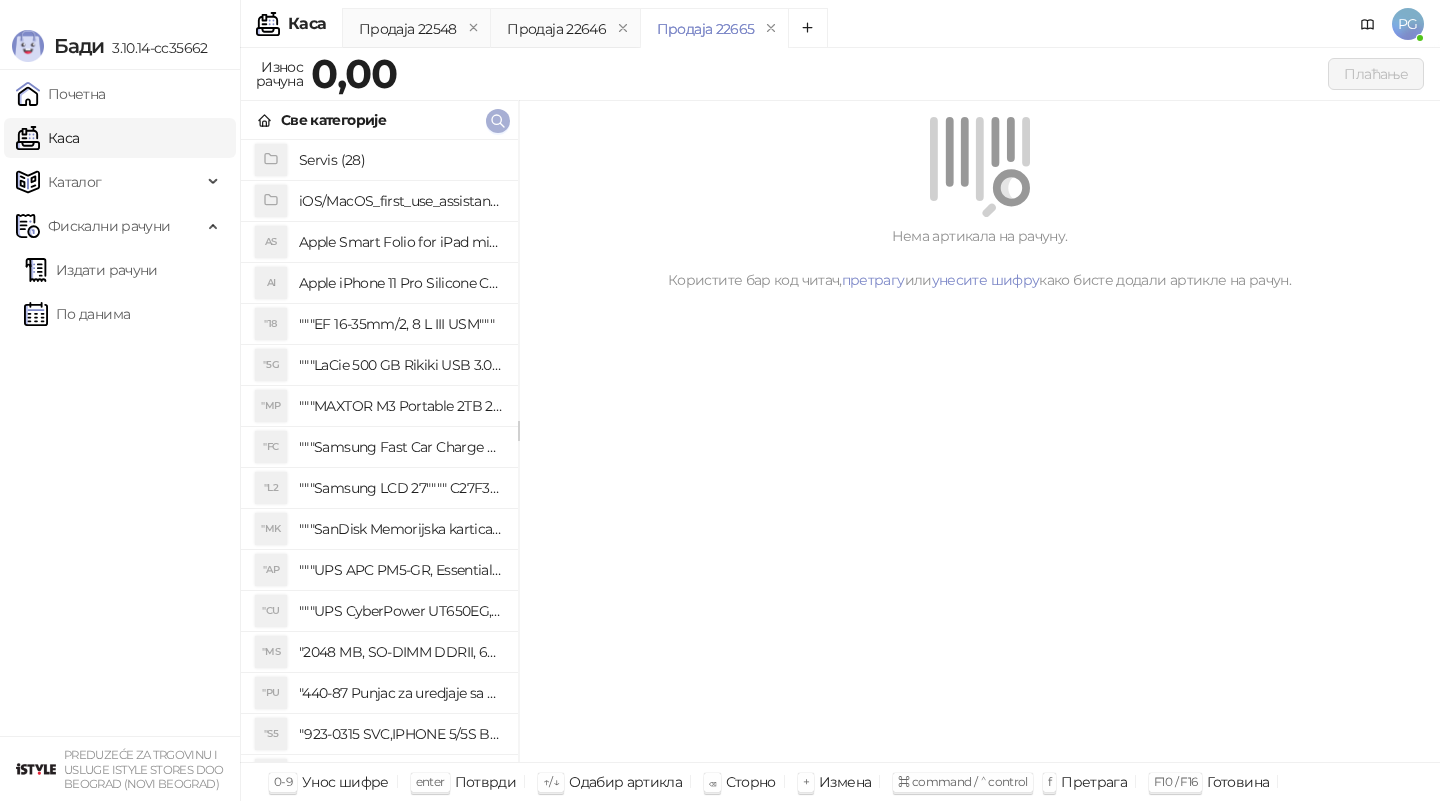 click 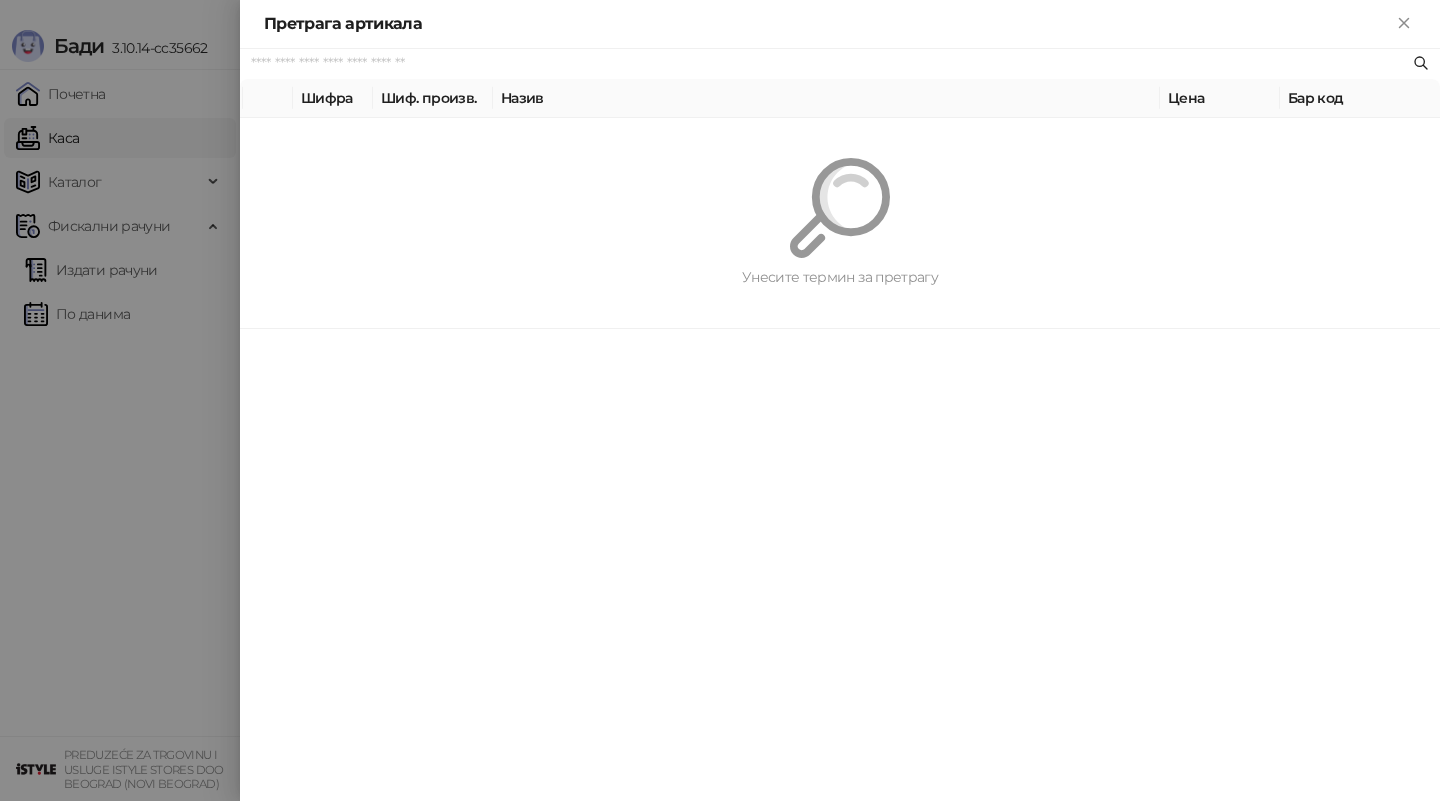 paste on "**********" 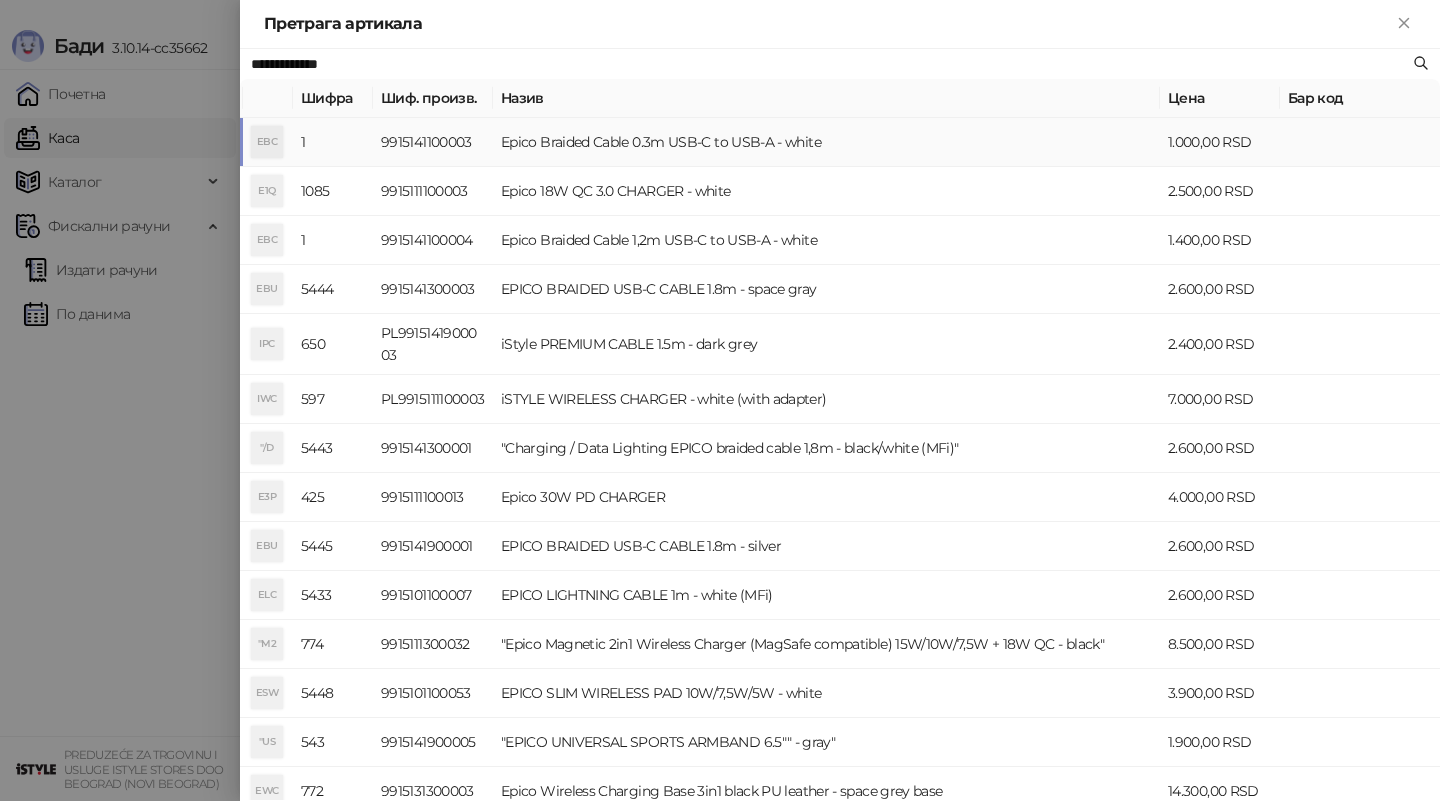 type on "**********" 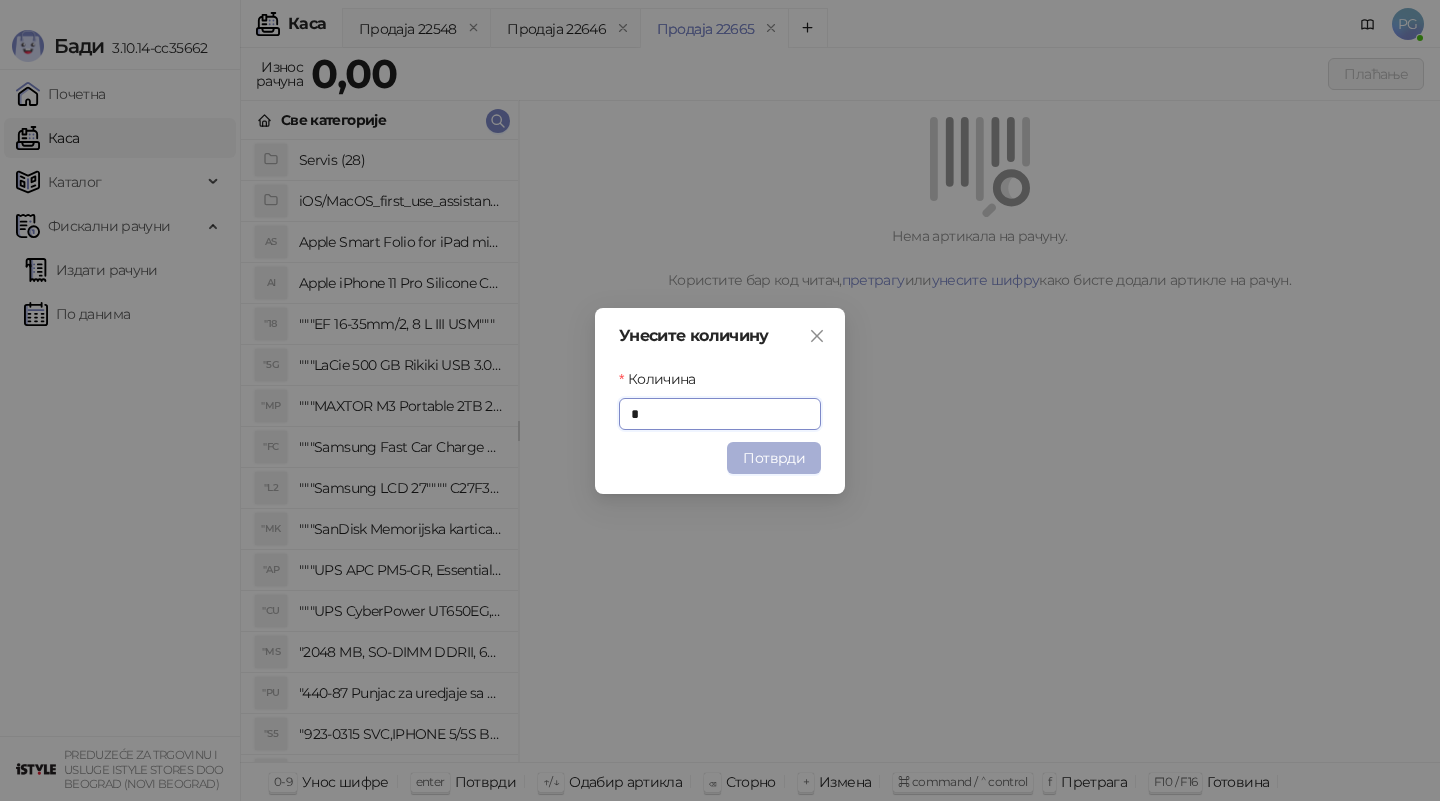 click on "Потврди" at bounding box center (774, 458) 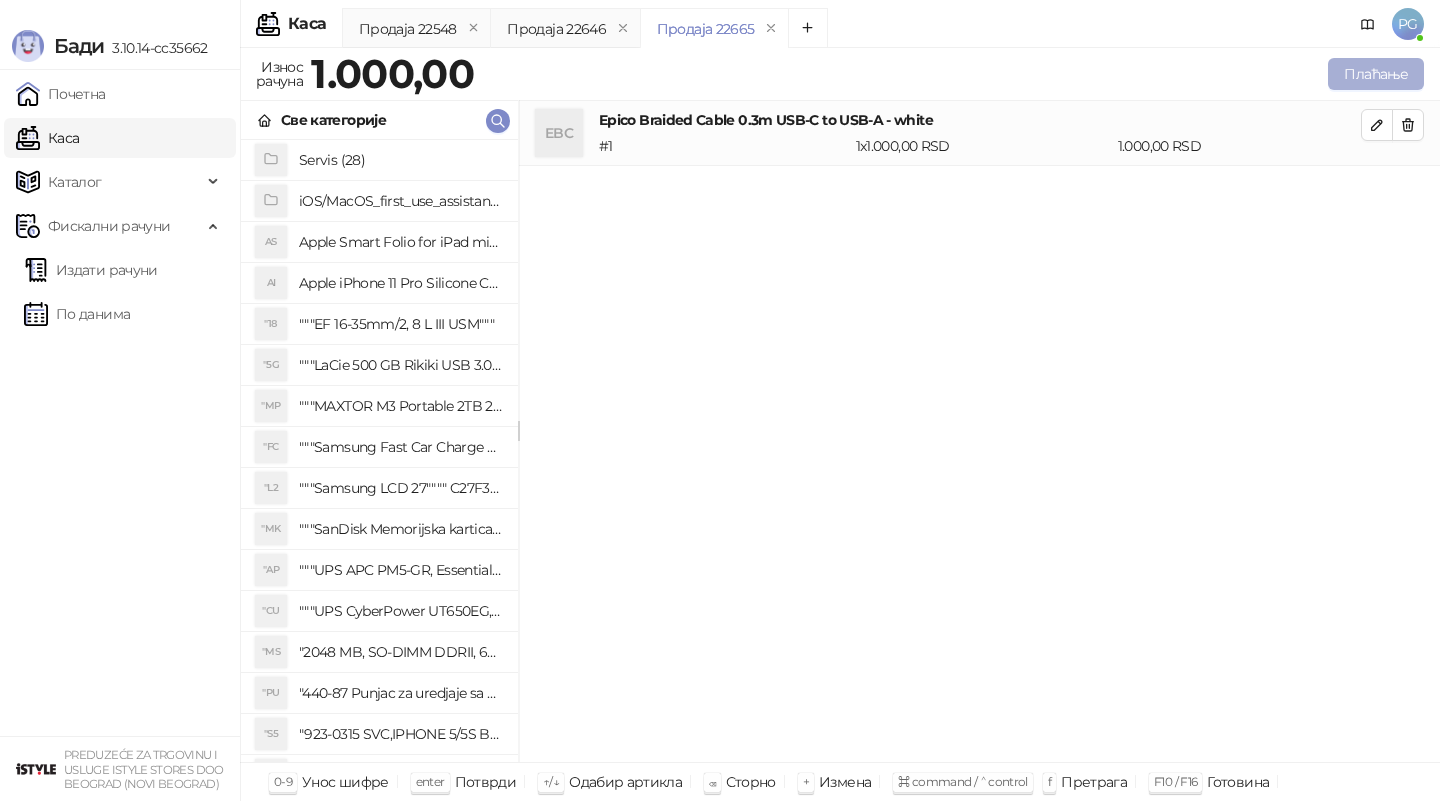 click on "Плаћање" at bounding box center [1376, 74] 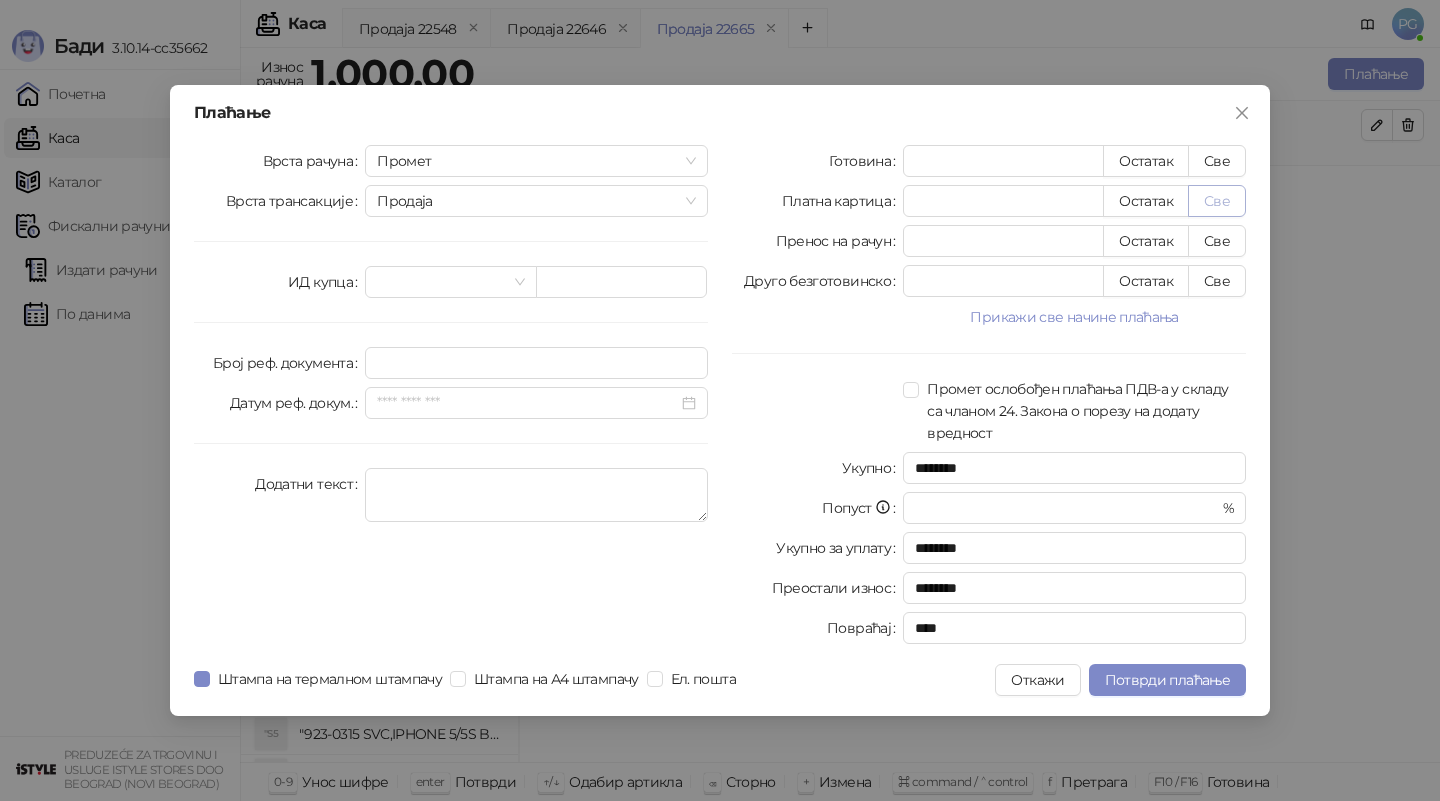click on "Све" at bounding box center [1217, 201] 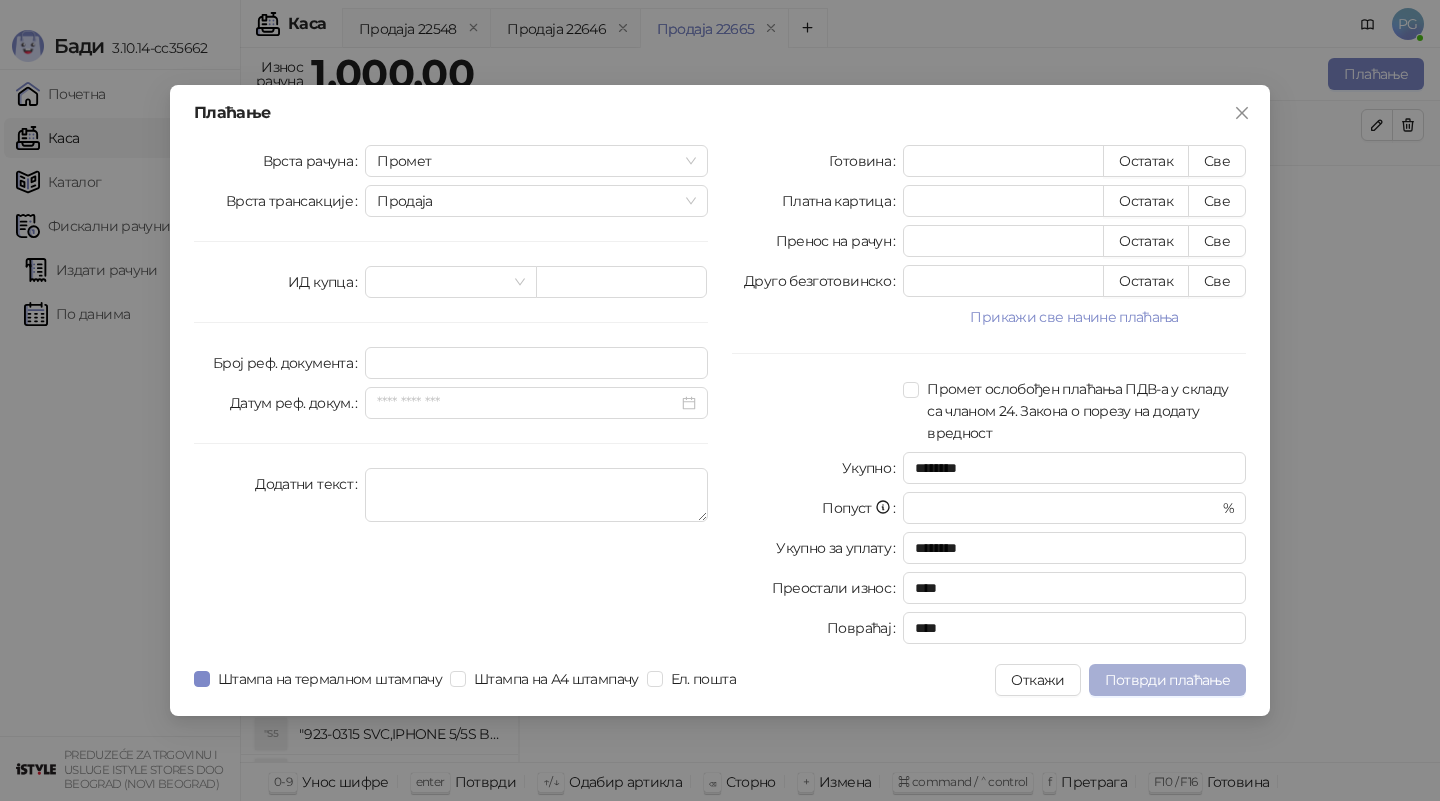 click on "Потврди плаћање" at bounding box center (1167, 680) 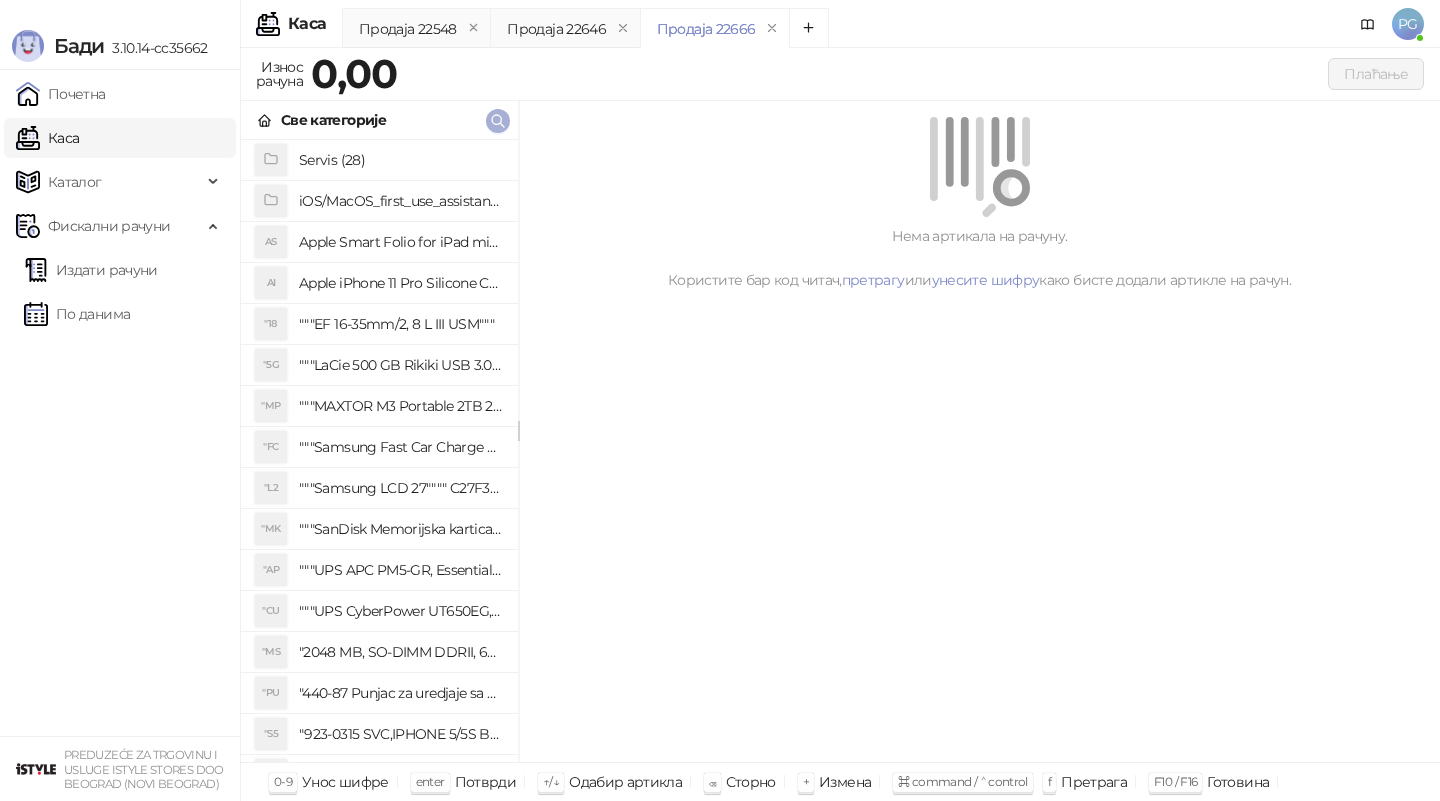 click 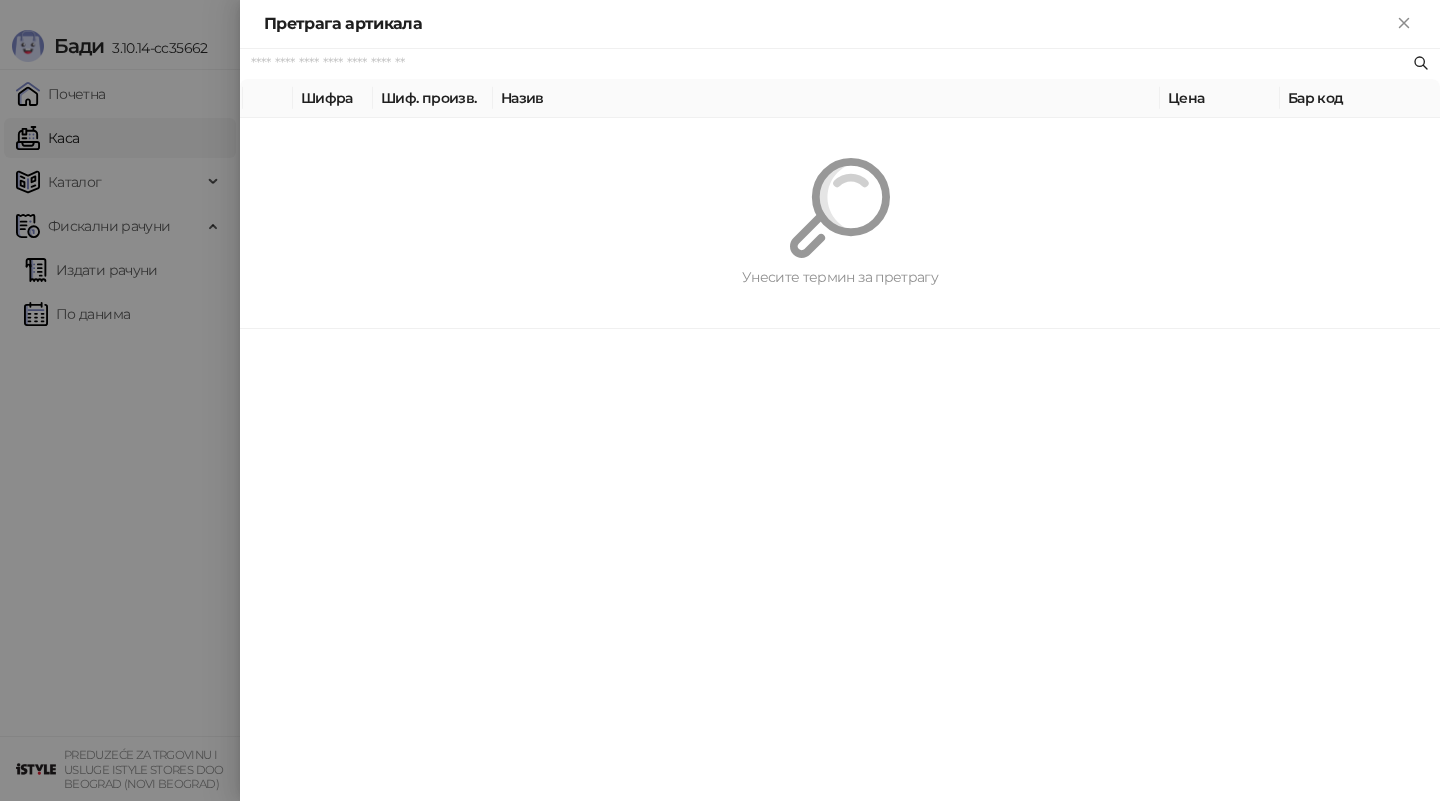 paste on "**********" 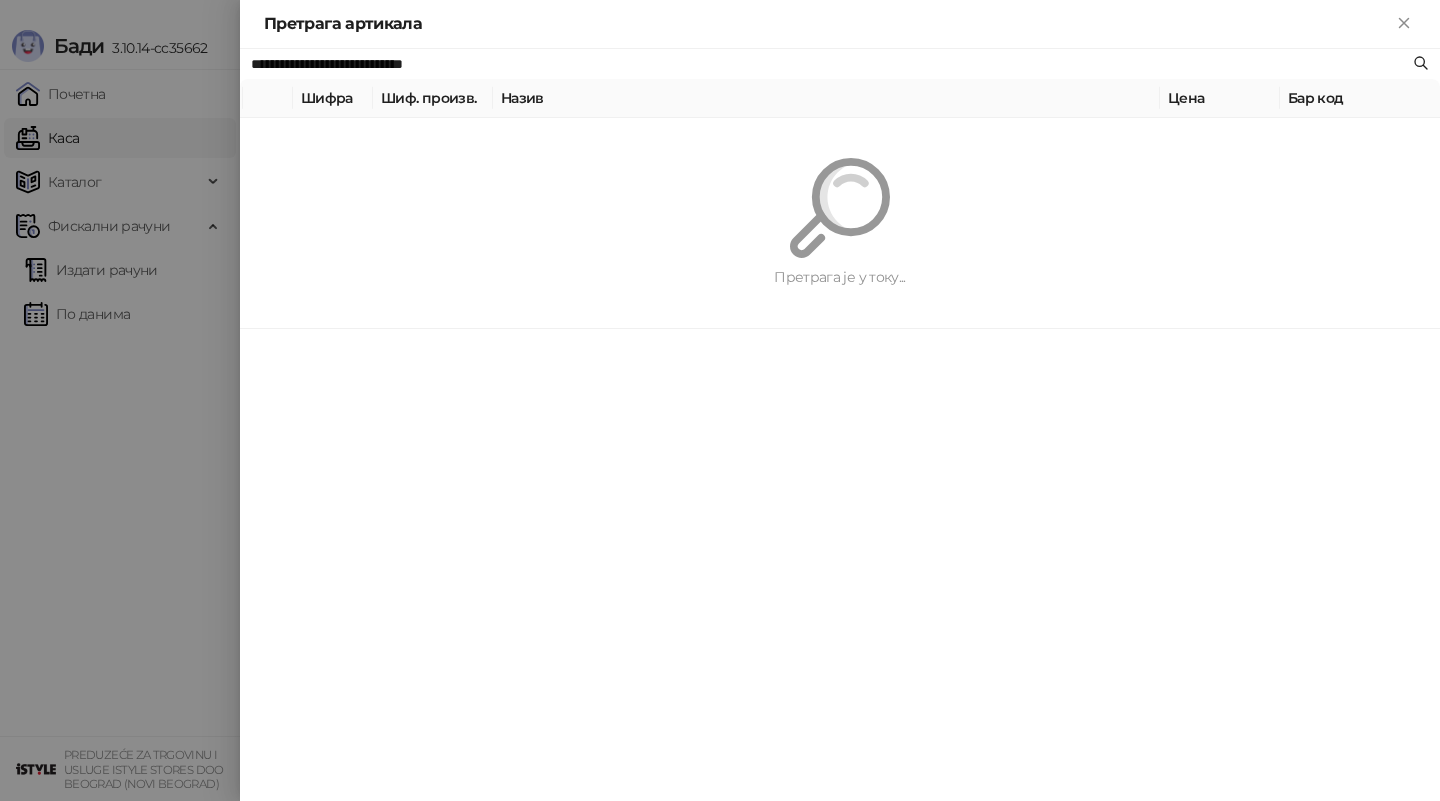 type on "**********" 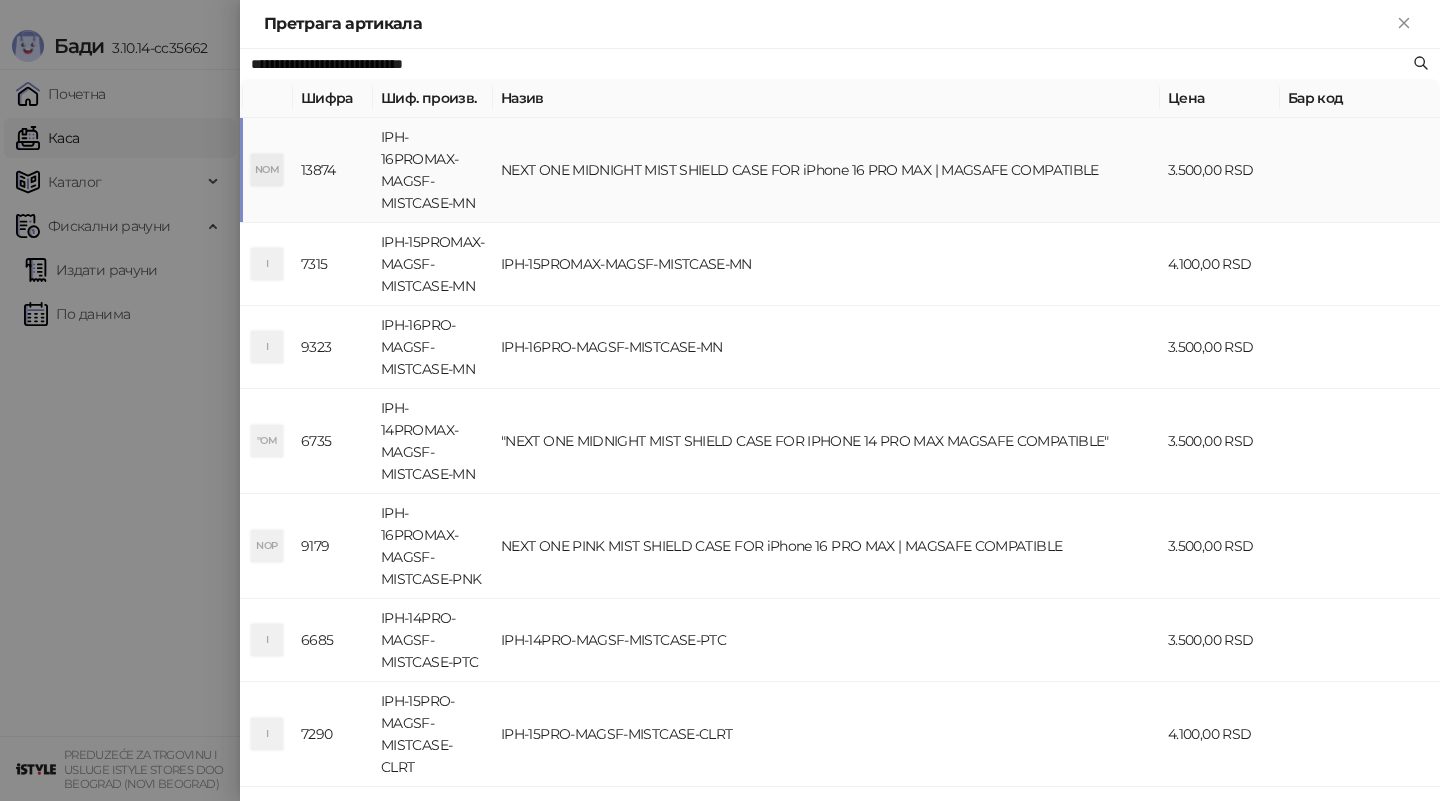 click on "NEXT ONE MIDNIGHT MIST SHIELD CASE FOR iPhone 16 PRO MAX | MAGSAFE COMPATIBLE" at bounding box center (826, 170) 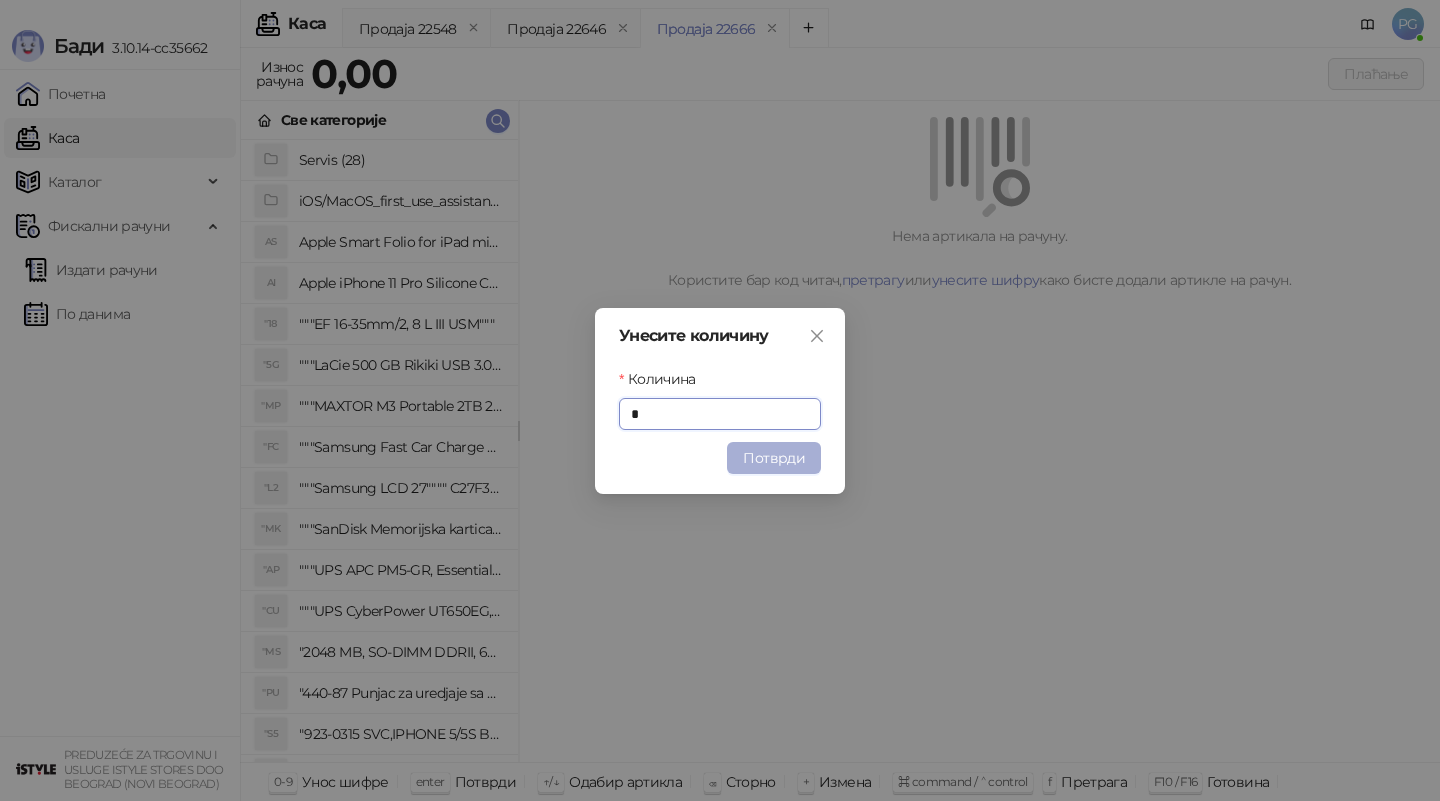 click on "Потврди" at bounding box center (774, 458) 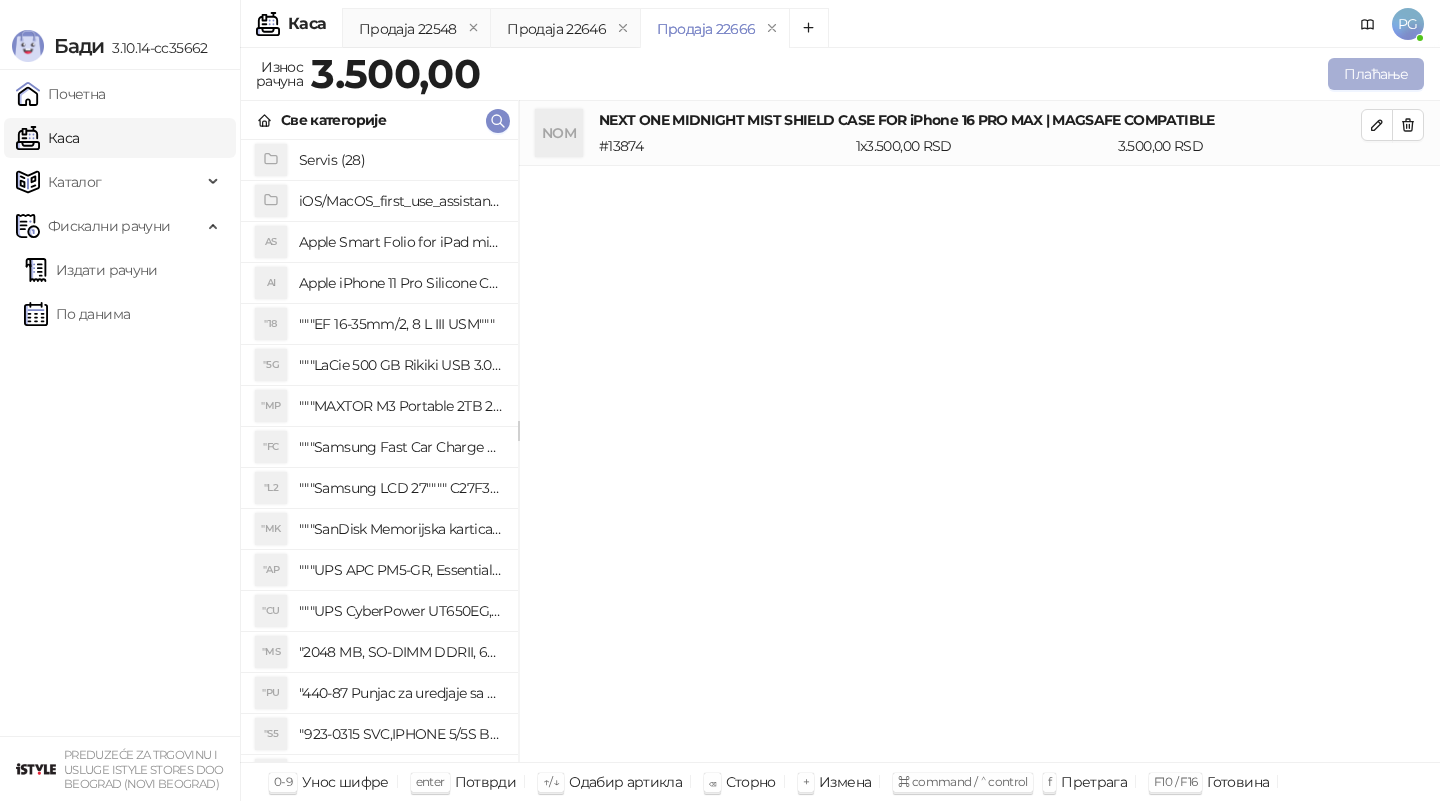 click on "Плаћање" at bounding box center (1376, 74) 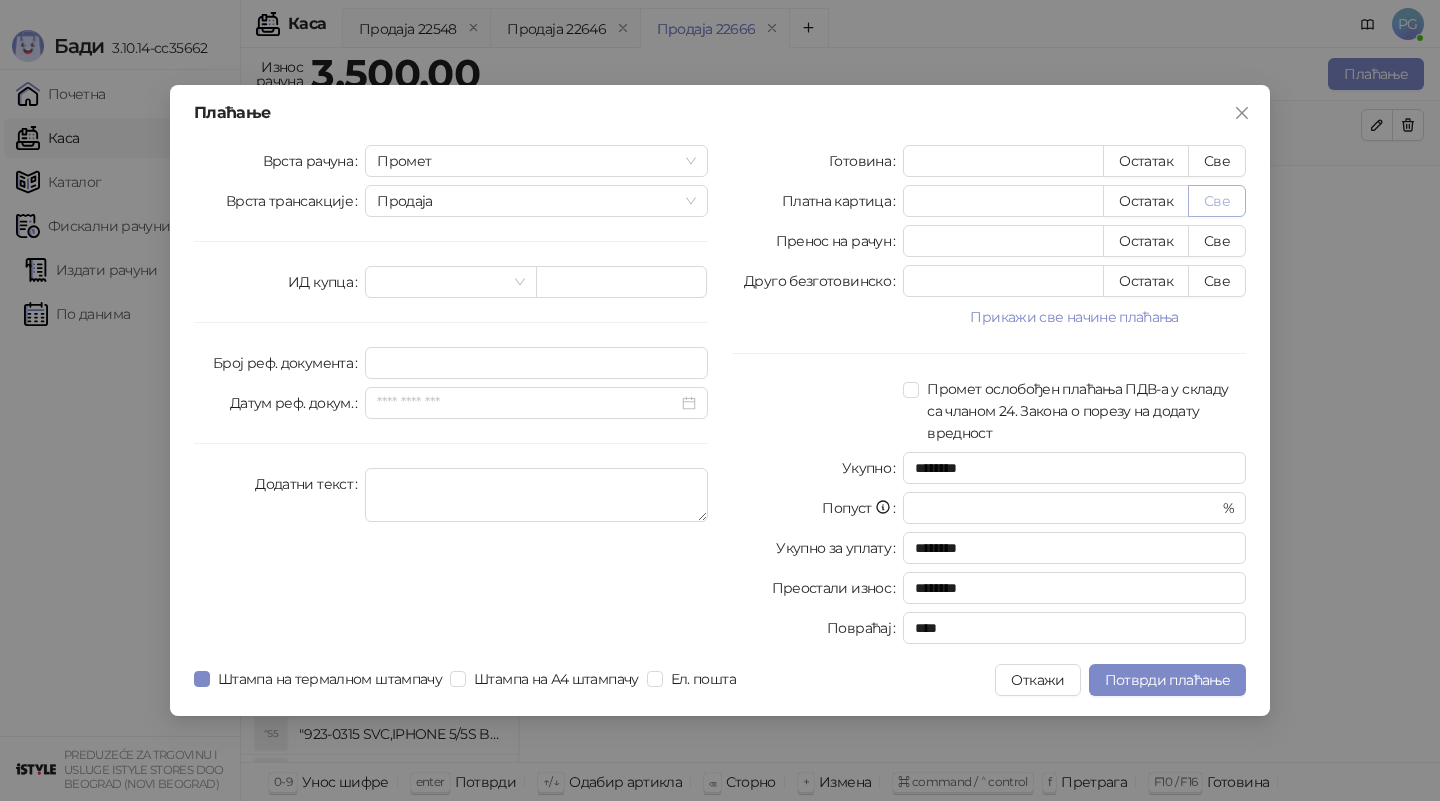 click on "Све" at bounding box center (1217, 201) 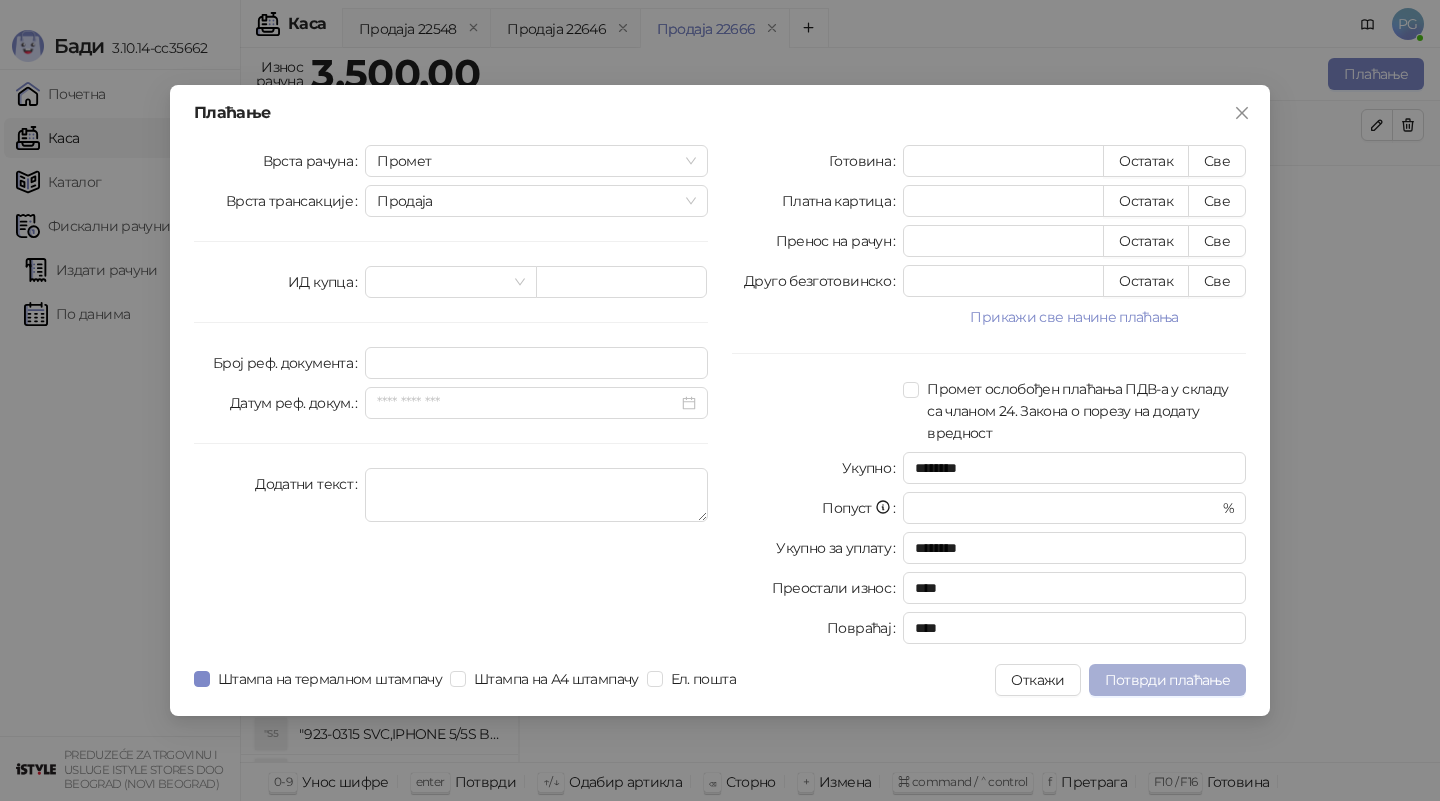click on "Потврди плаћање" at bounding box center (1167, 680) 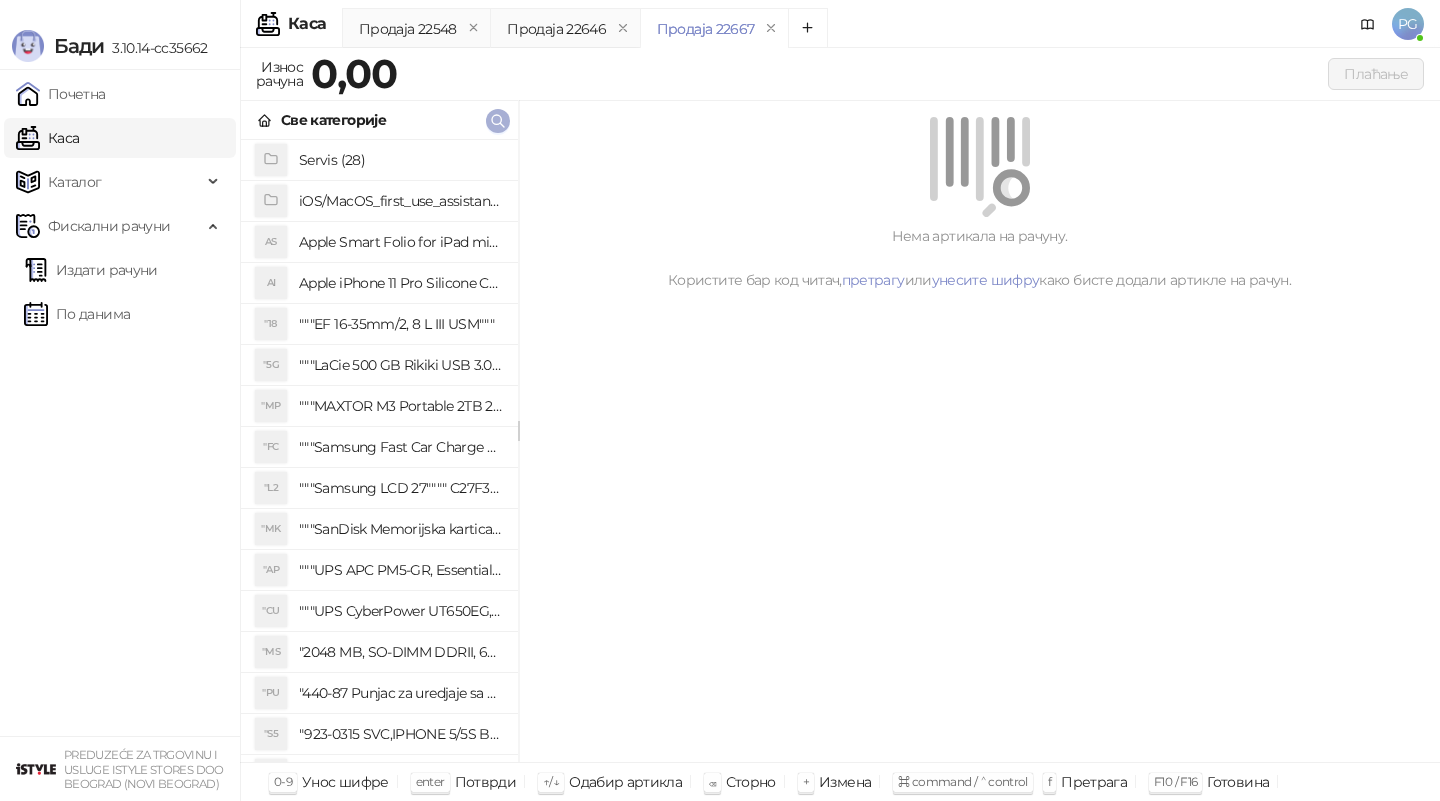 click 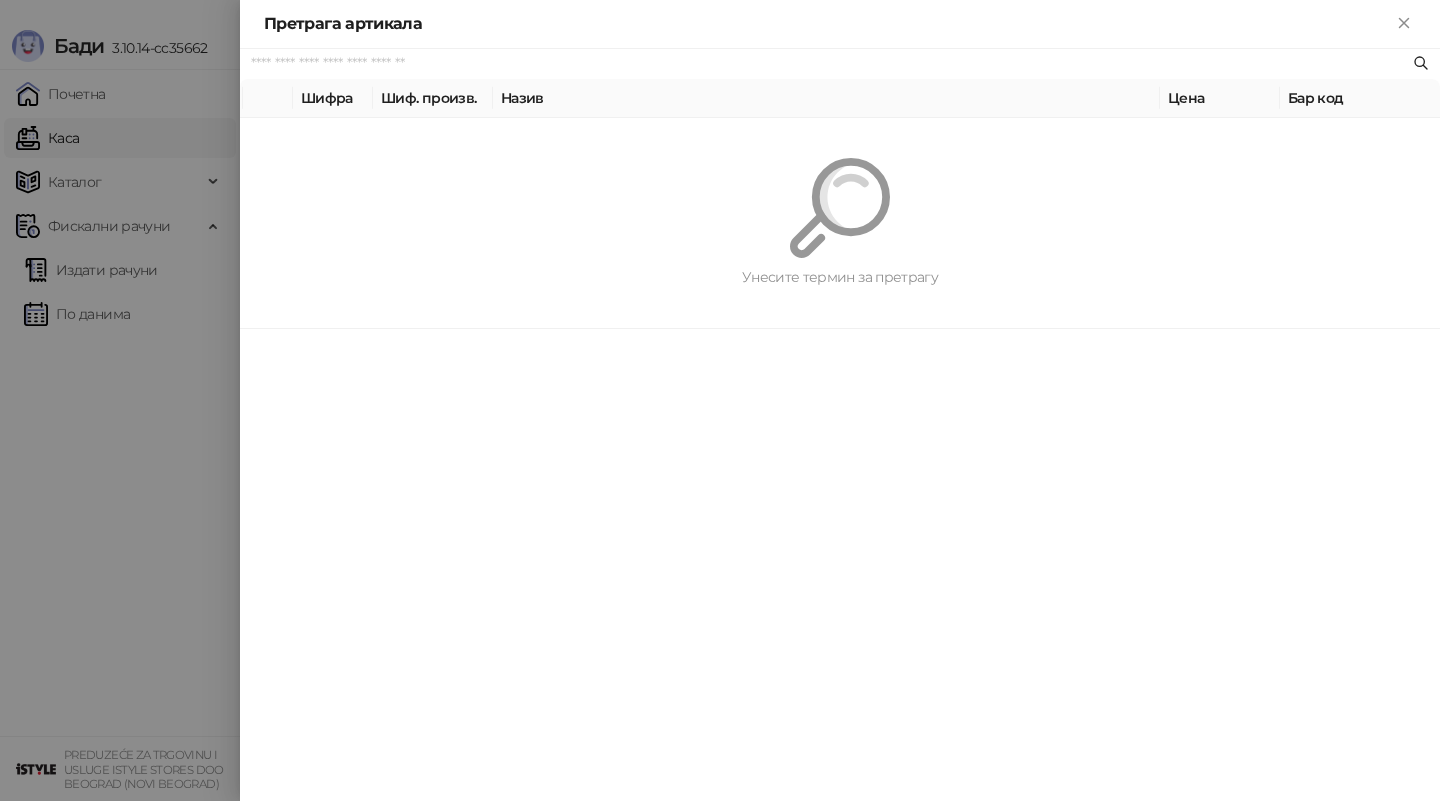 paste on "**********" 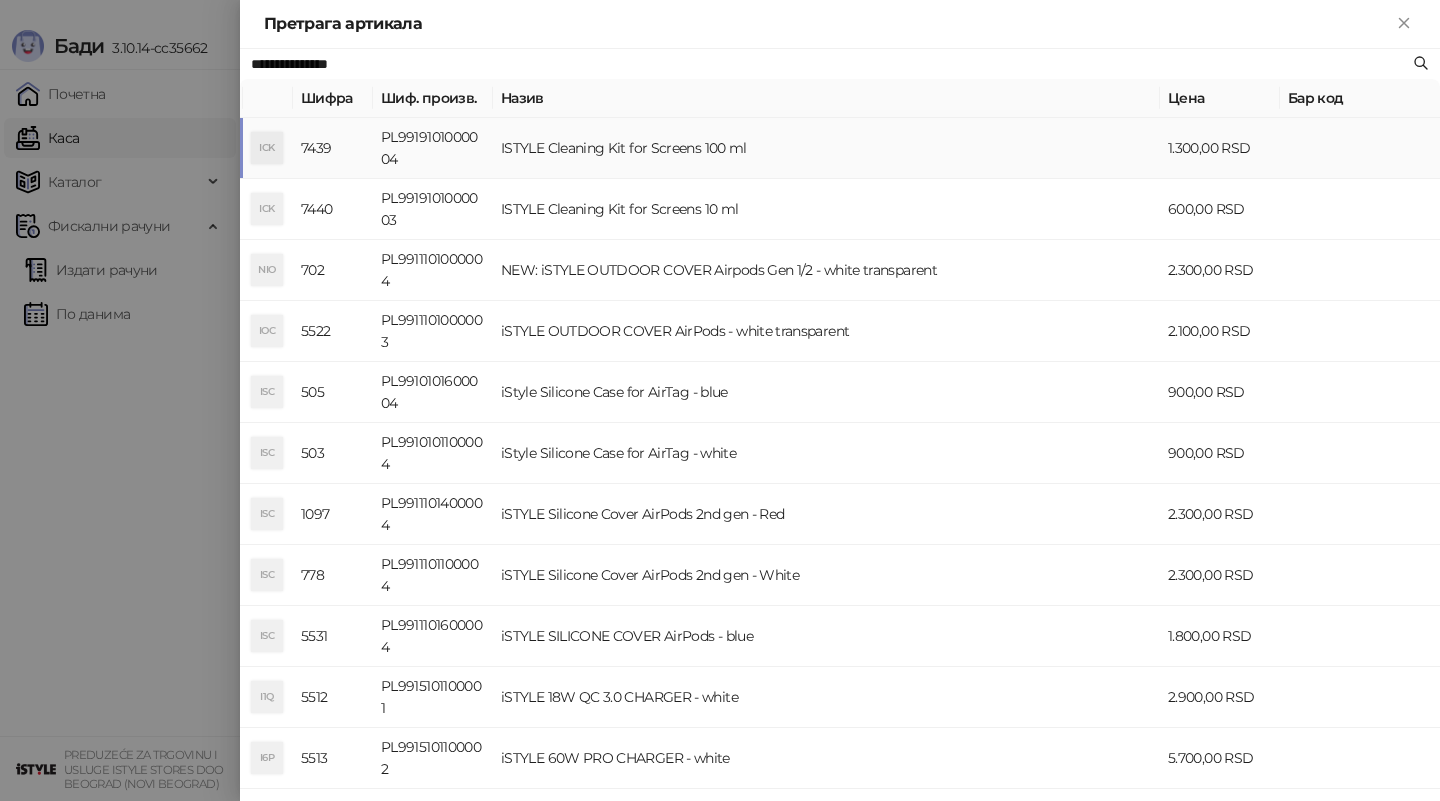 type on "**********" 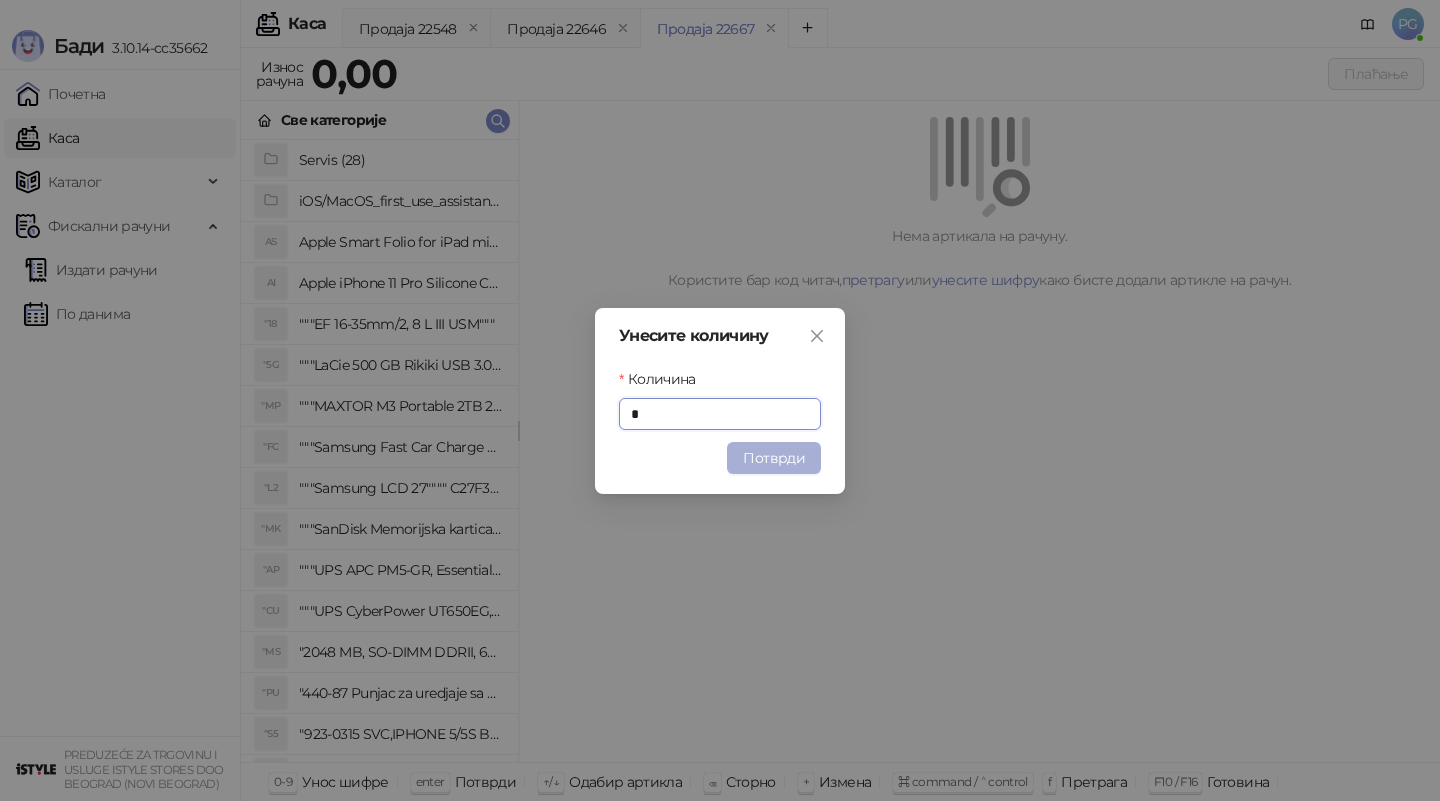 click on "Потврди" at bounding box center [774, 458] 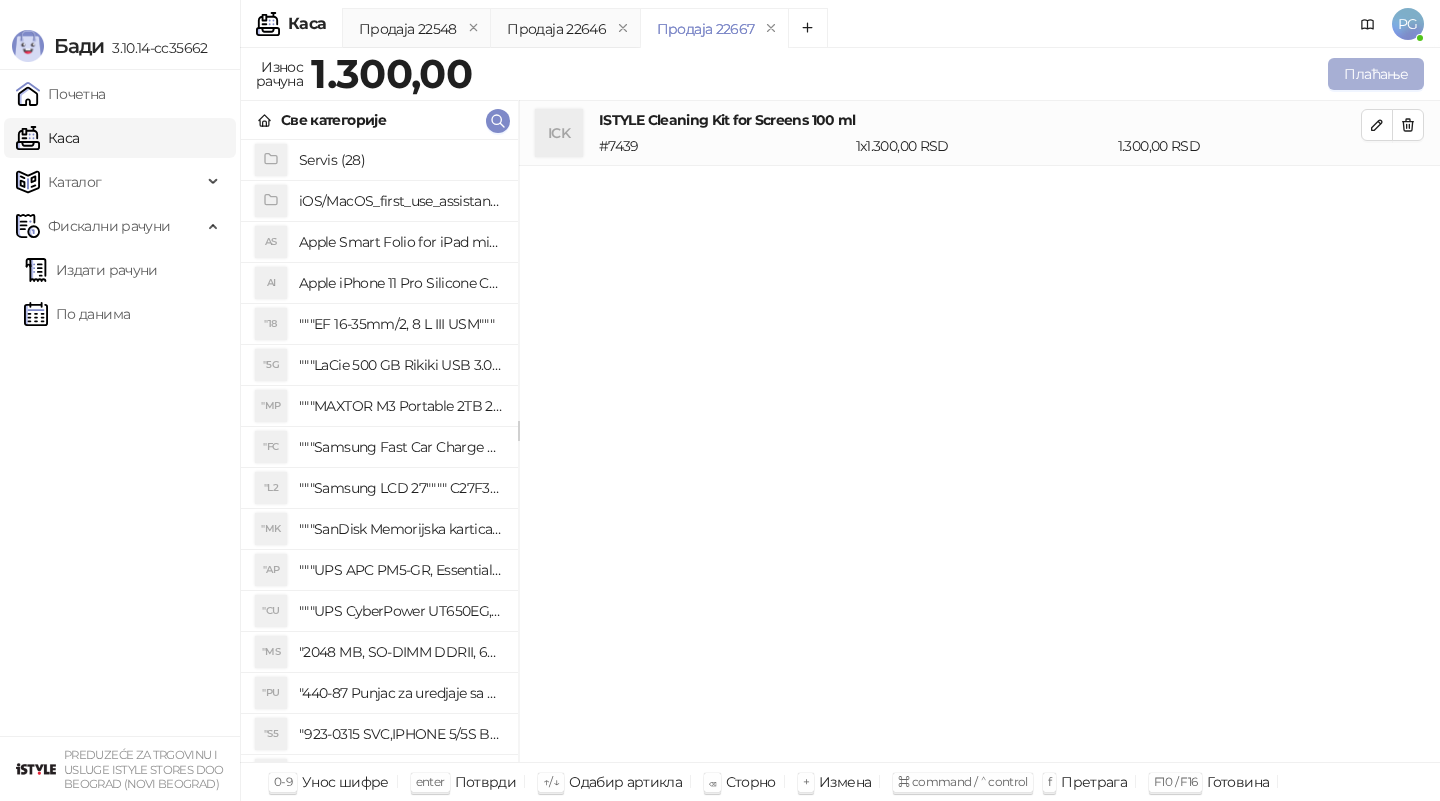 click on "Плаћање" at bounding box center [1376, 74] 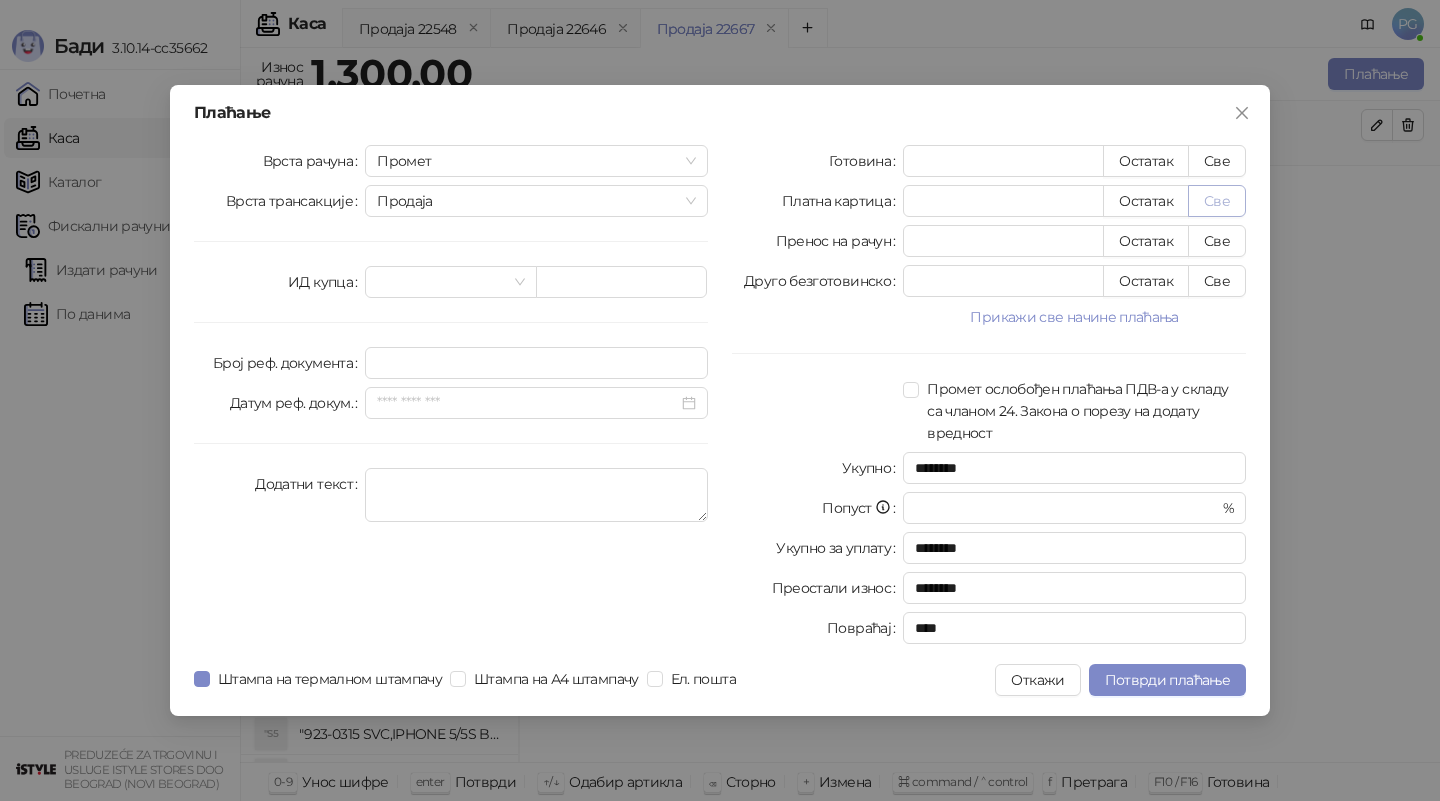 click on "Све" at bounding box center (1217, 201) 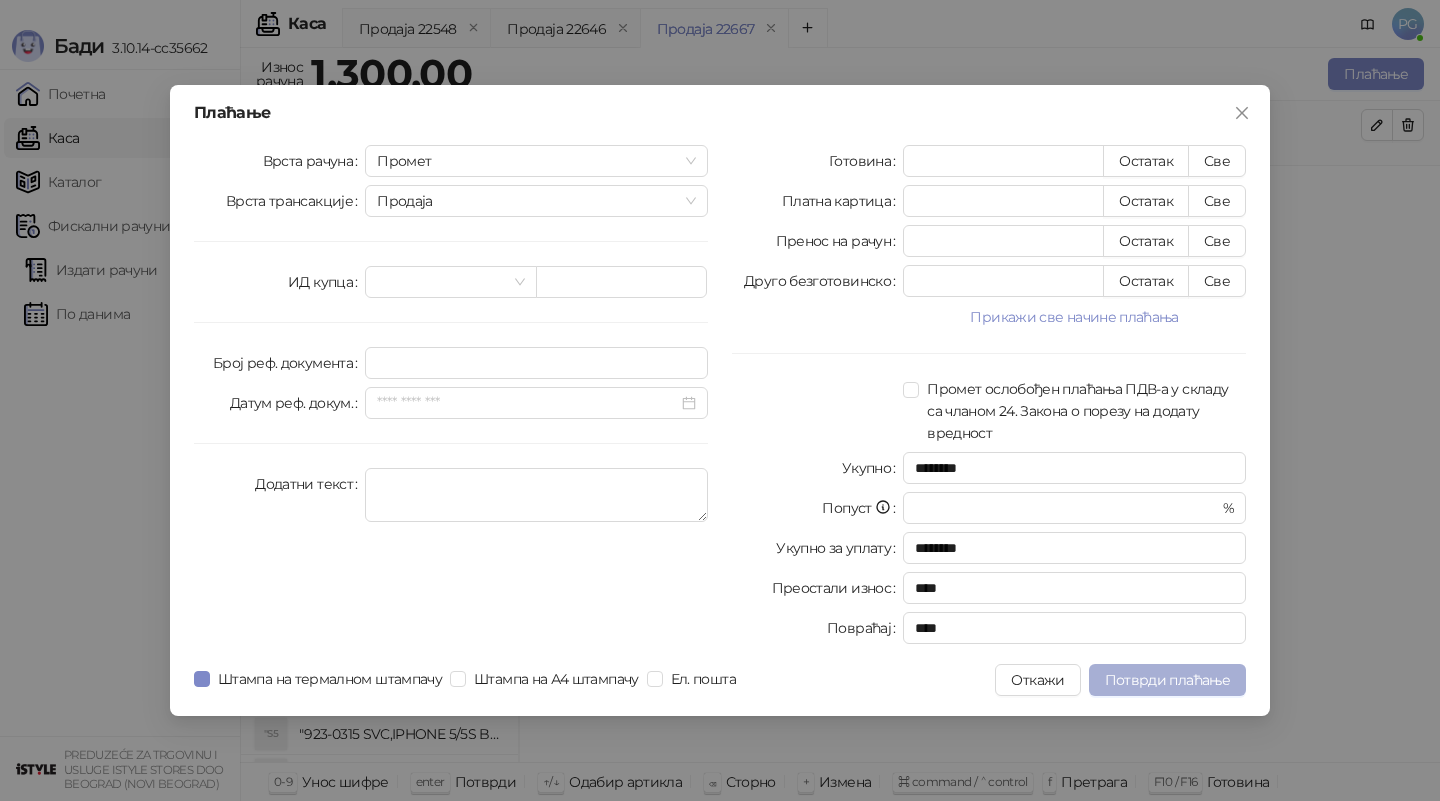 click on "Потврди плаћање" at bounding box center [1167, 680] 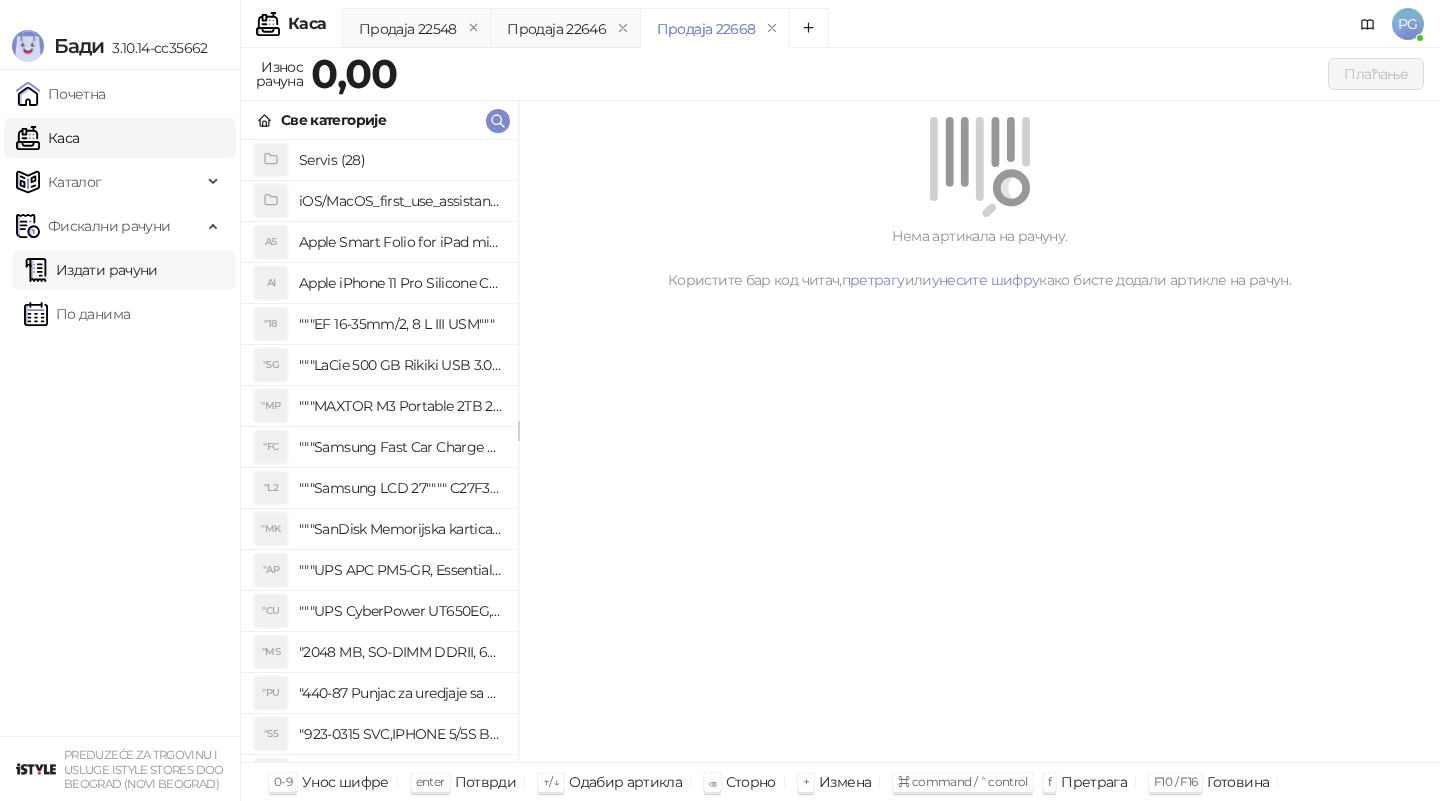 click on "Издати рачуни" at bounding box center (91, 270) 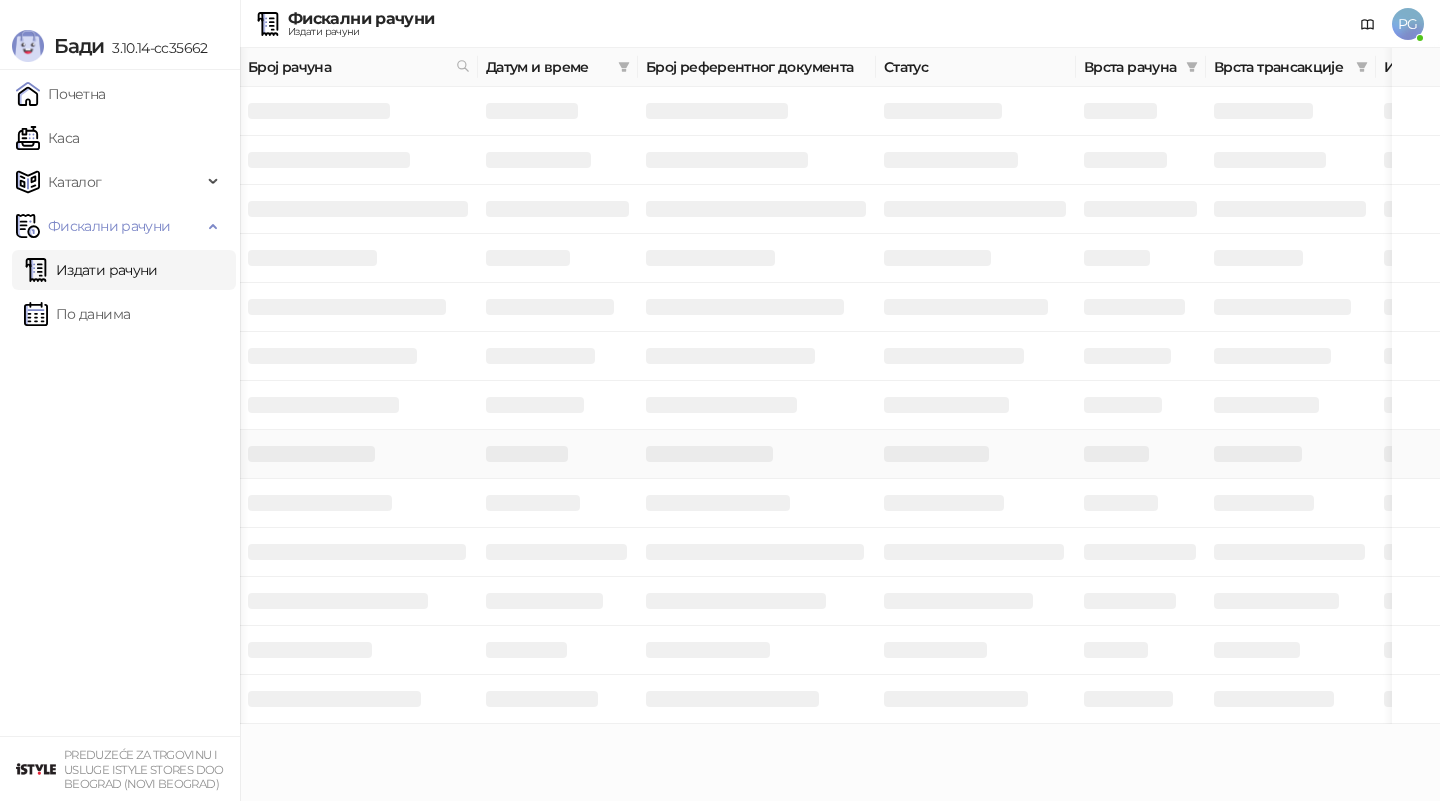 scroll, scrollTop: 0, scrollLeft: 600, axis: horizontal 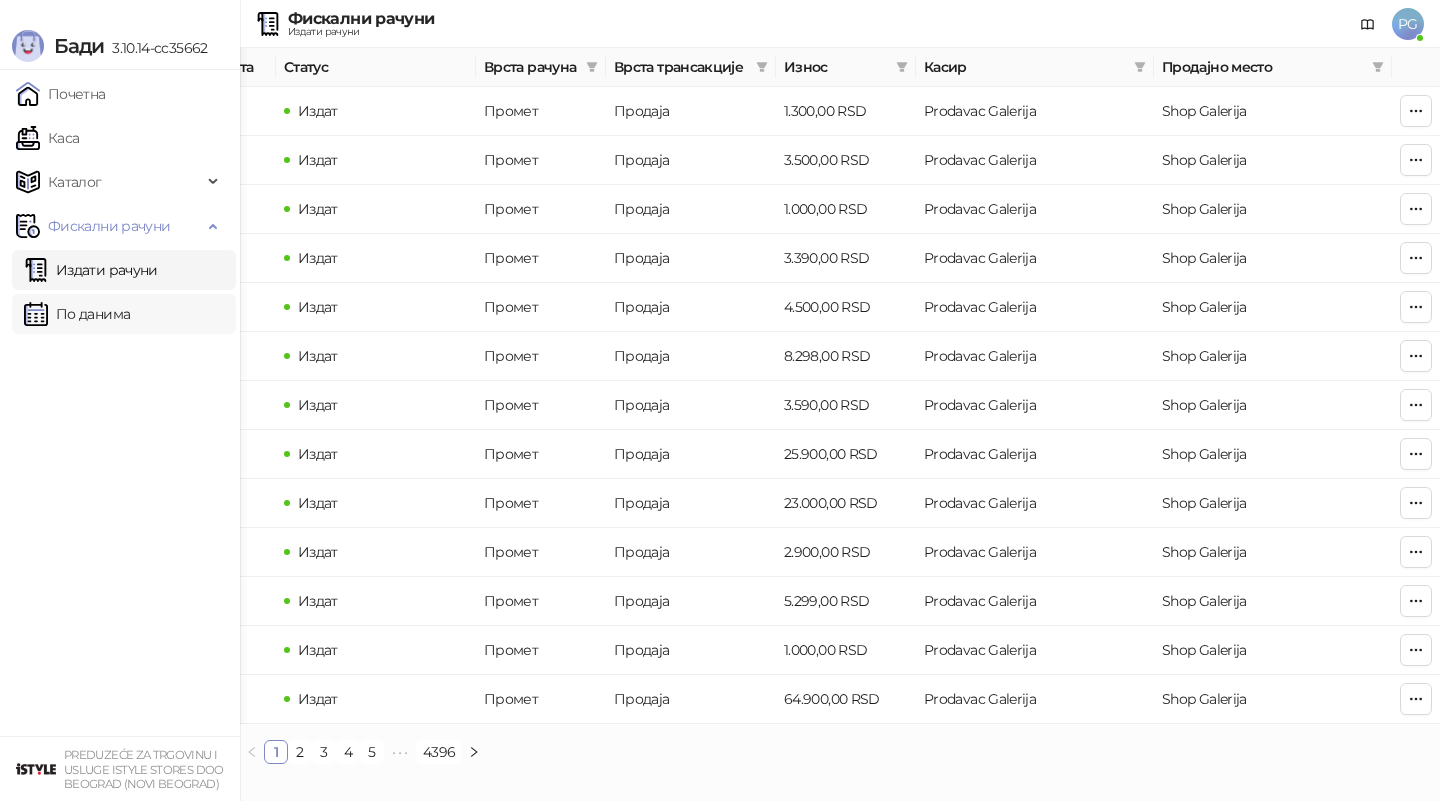 click on "По данима" at bounding box center (77, 314) 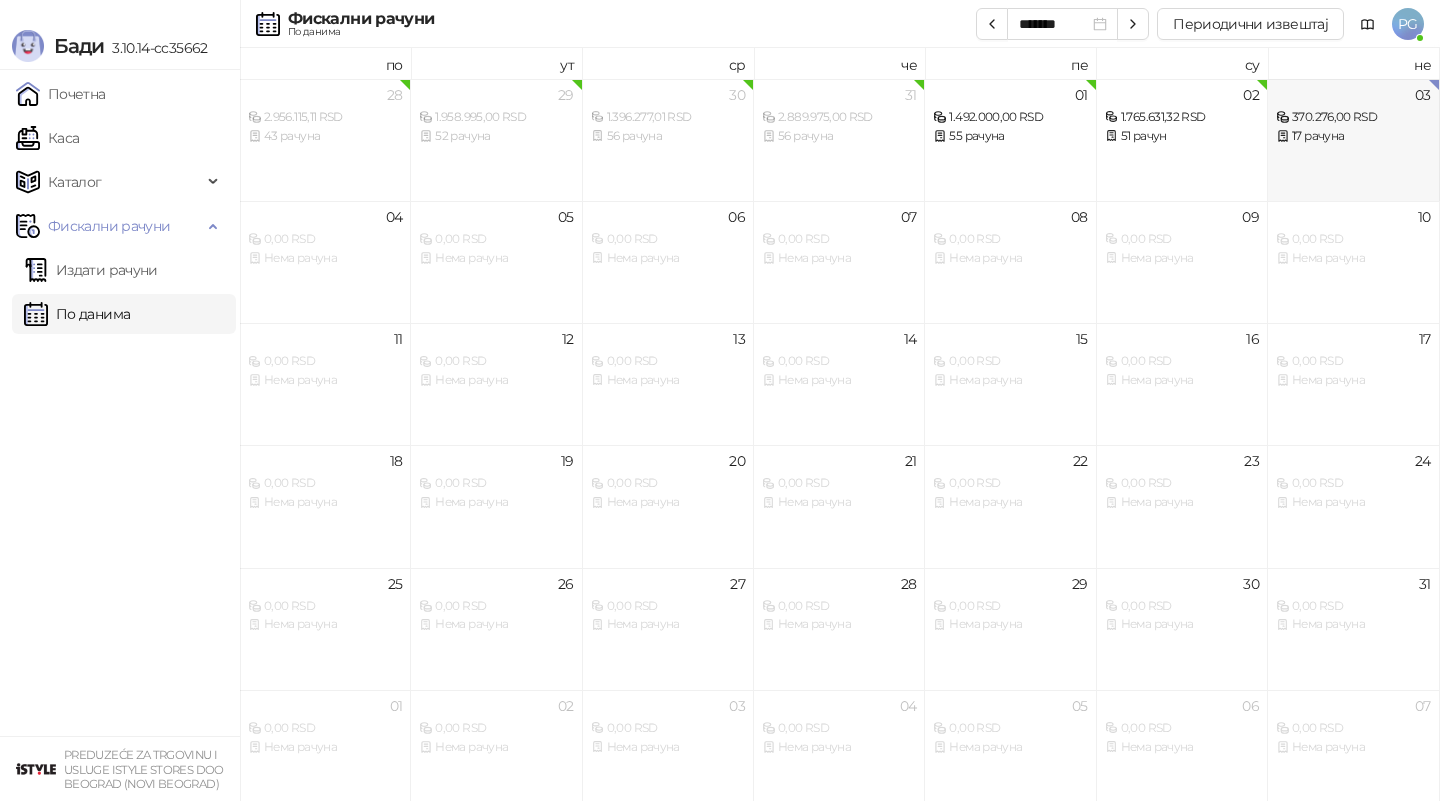 click on "03   370.276,00 RSD   17 рачуна" at bounding box center [1353, 140] 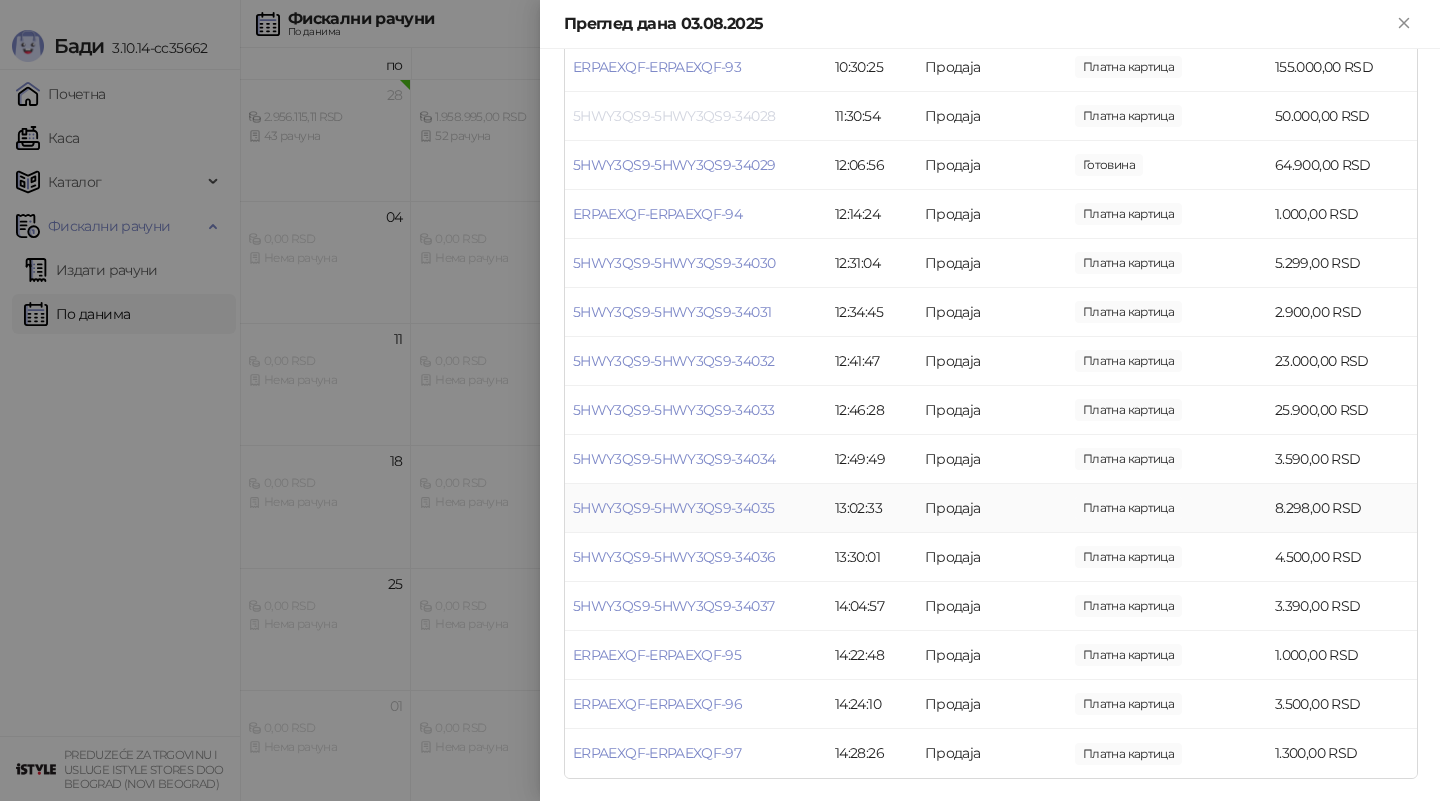 scroll, scrollTop: 411, scrollLeft: 0, axis: vertical 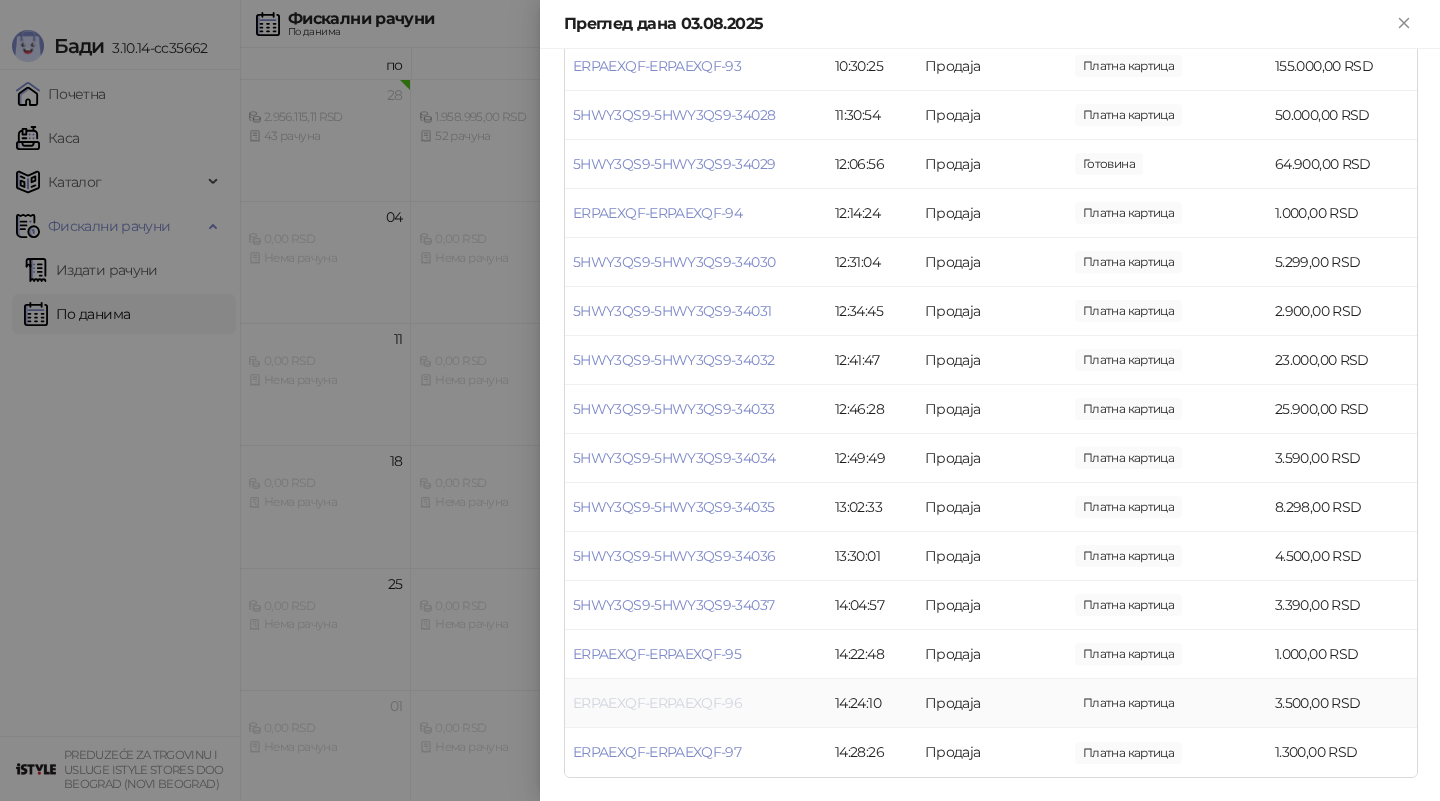 click on "ERPAEXQF-ERPAEXQF-96" at bounding box center [657, 703] 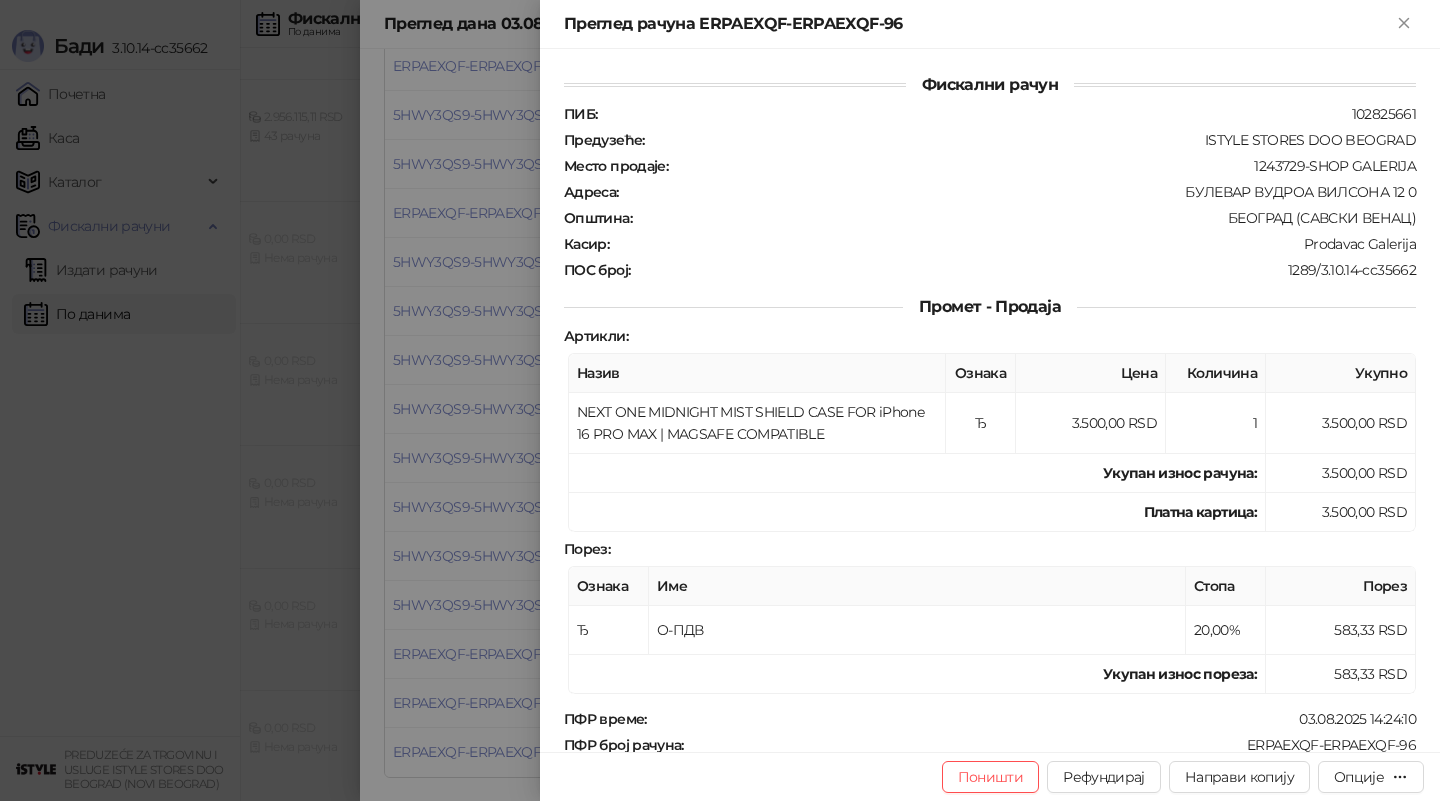 click at bounding box center (720, 400) 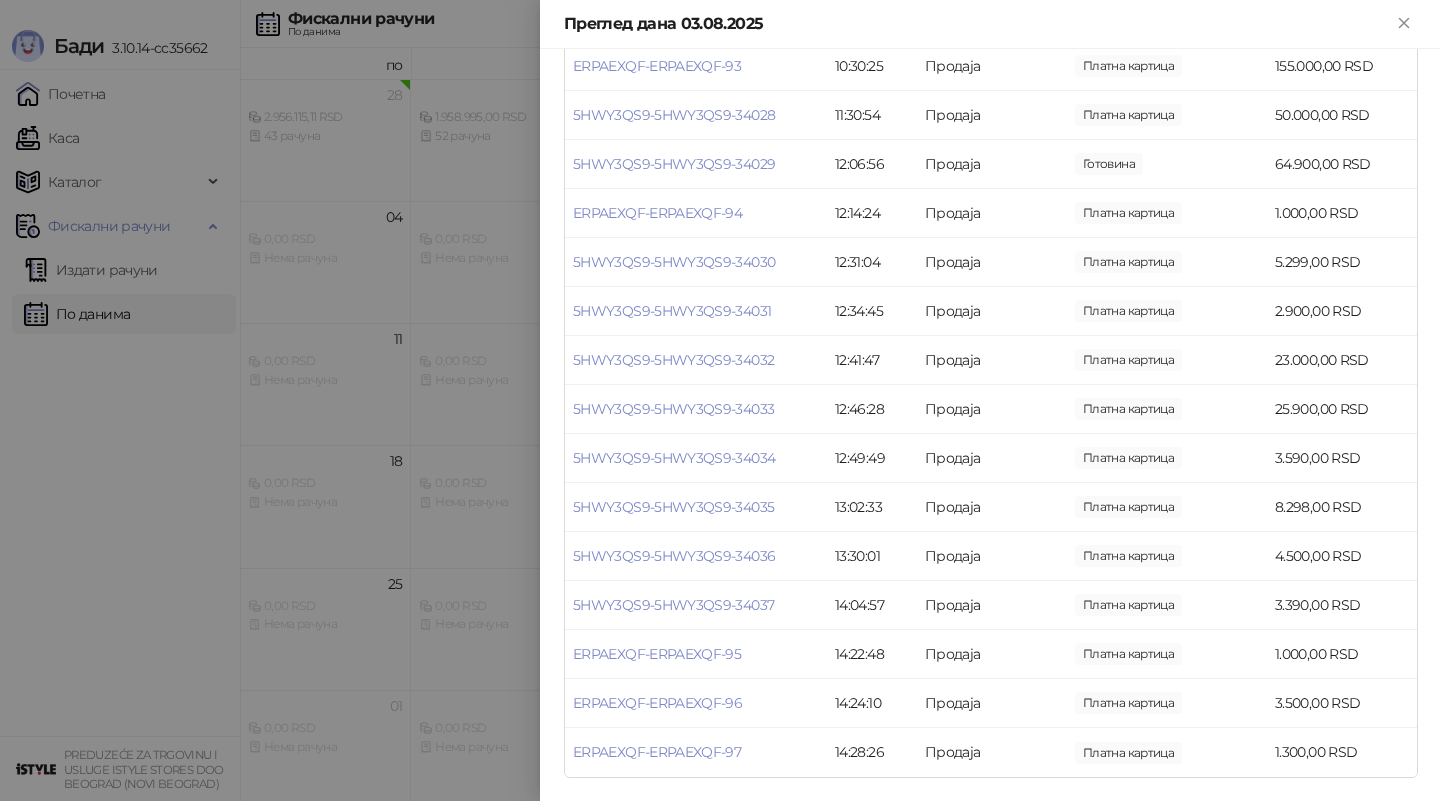 click at bounding box center [720, 400] 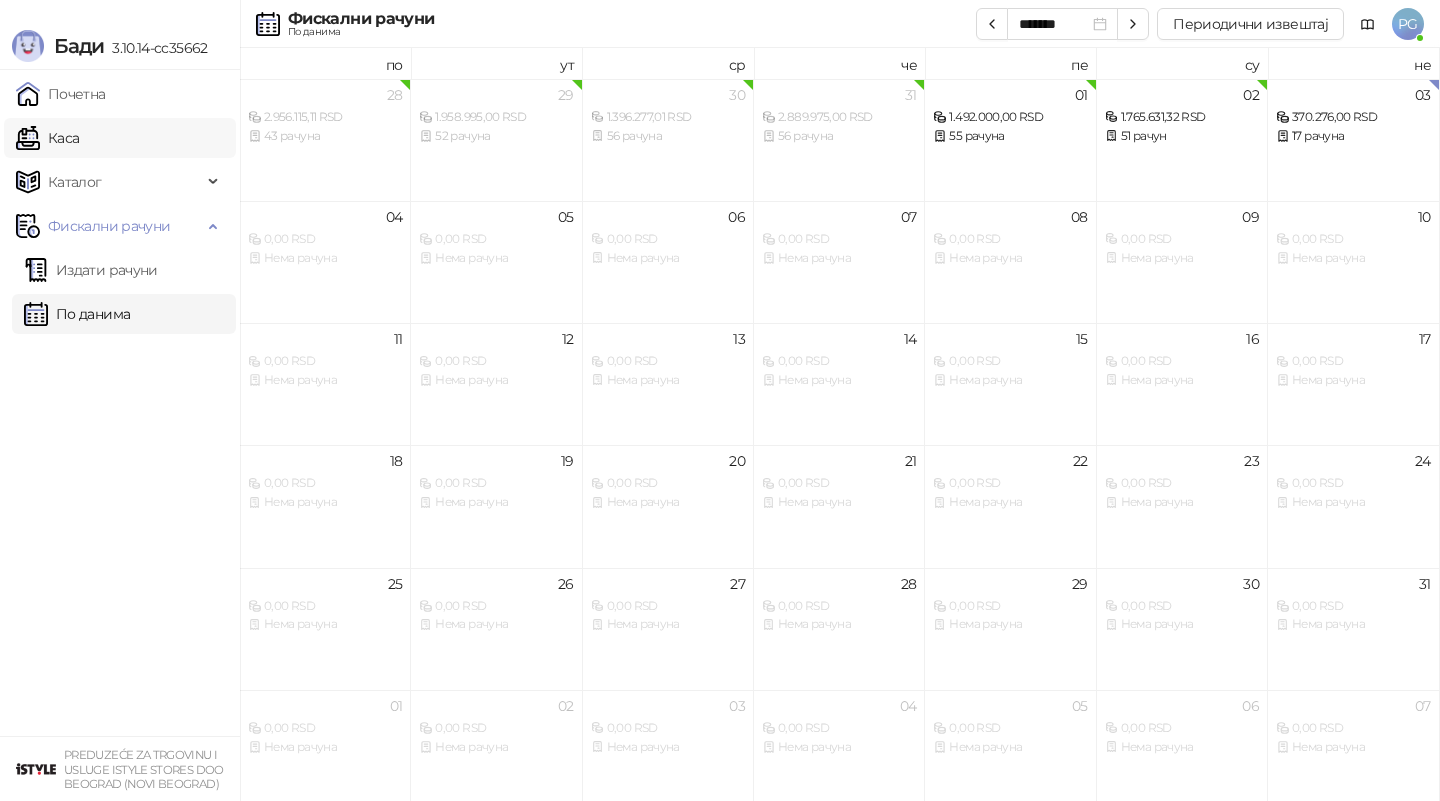 click on "Каса" at bounding box center (47, 138) 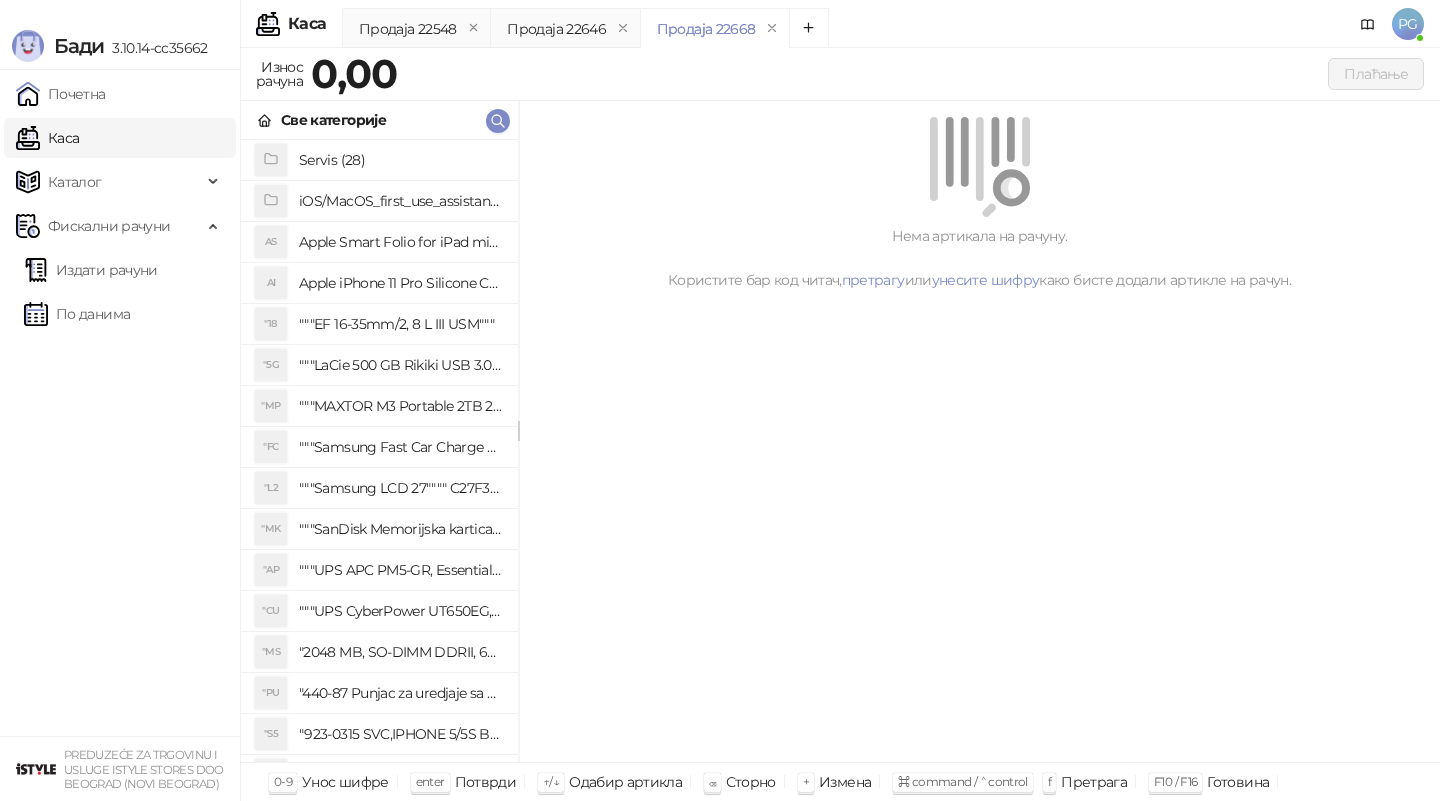 click on "Све категорије" at bounding box center [379, 120] 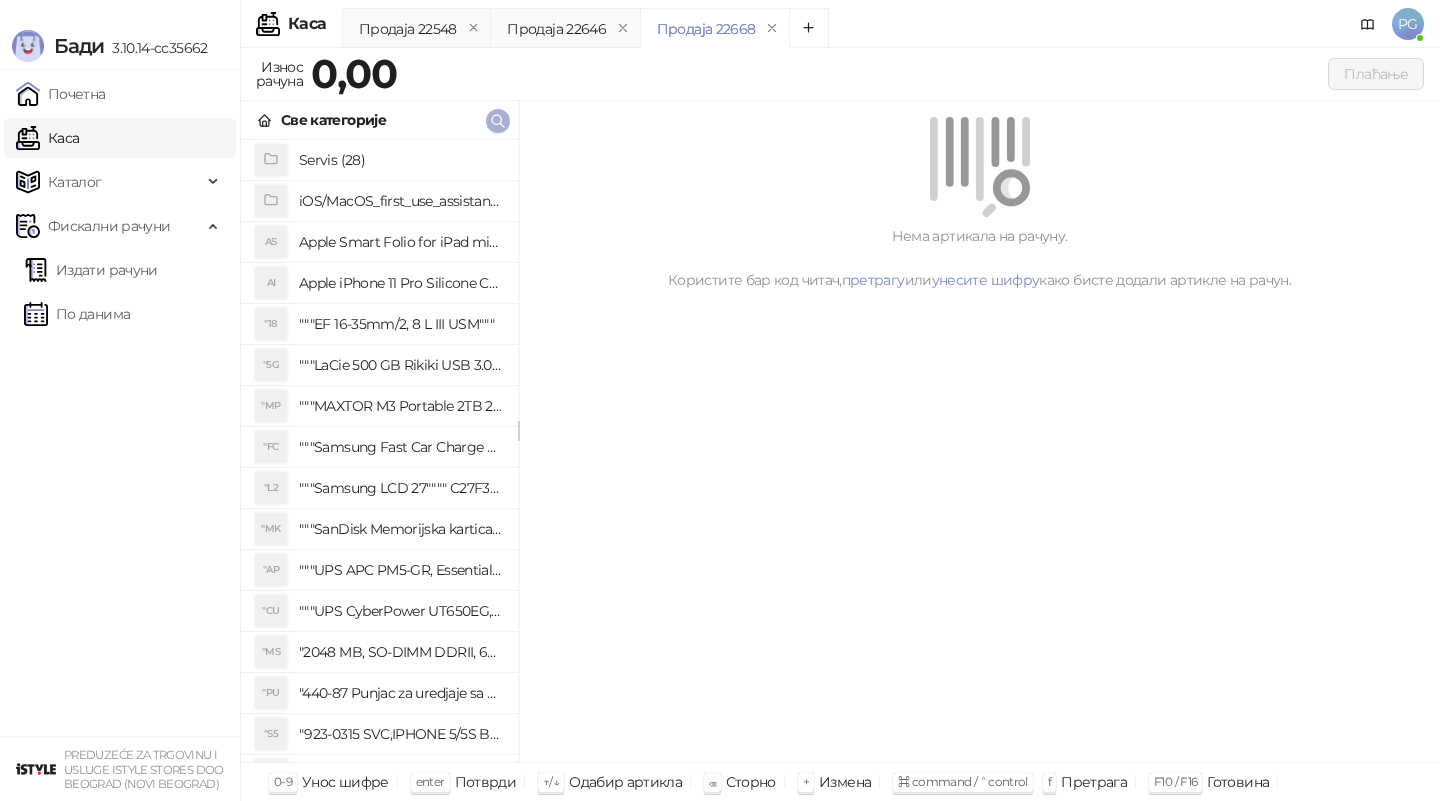 click 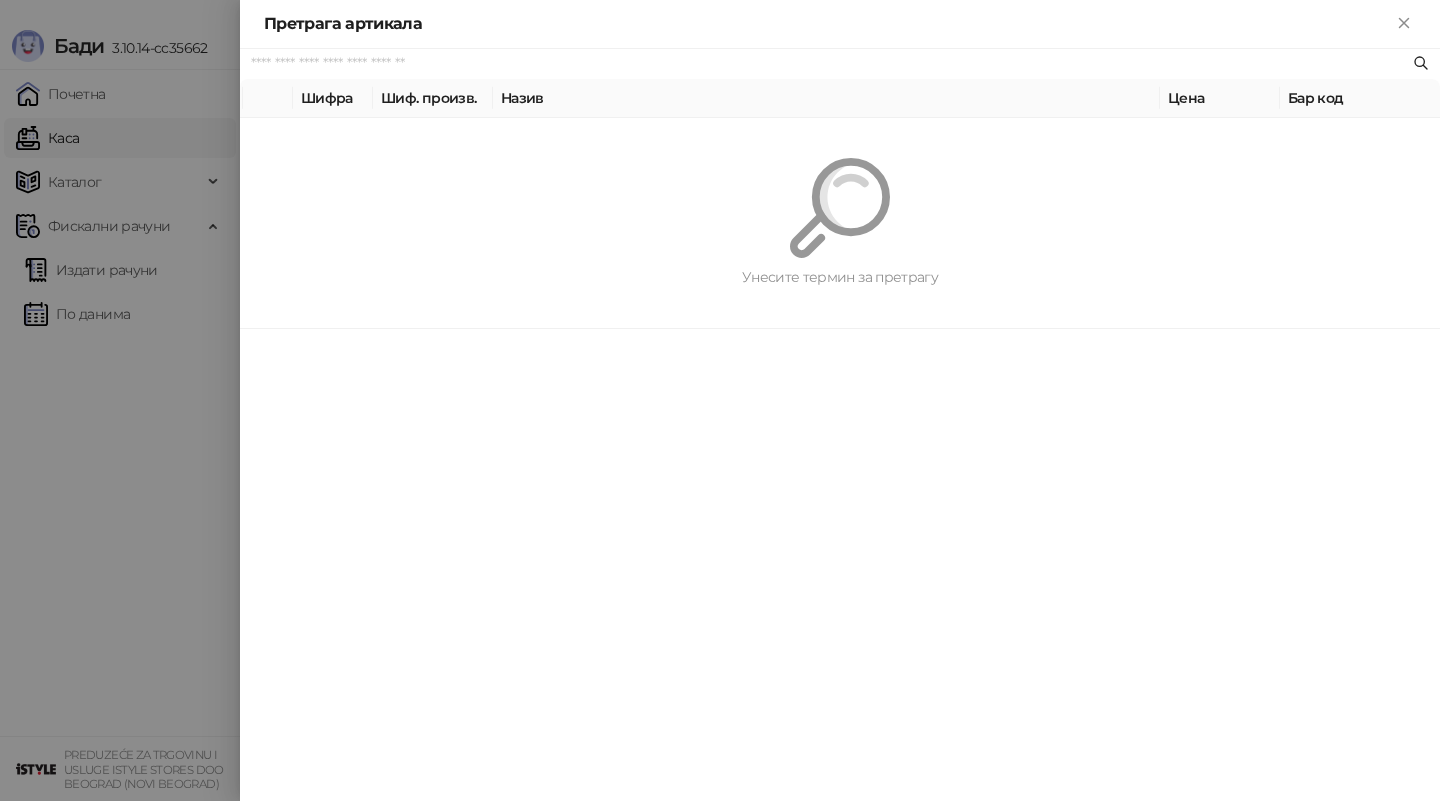 paste on "********" 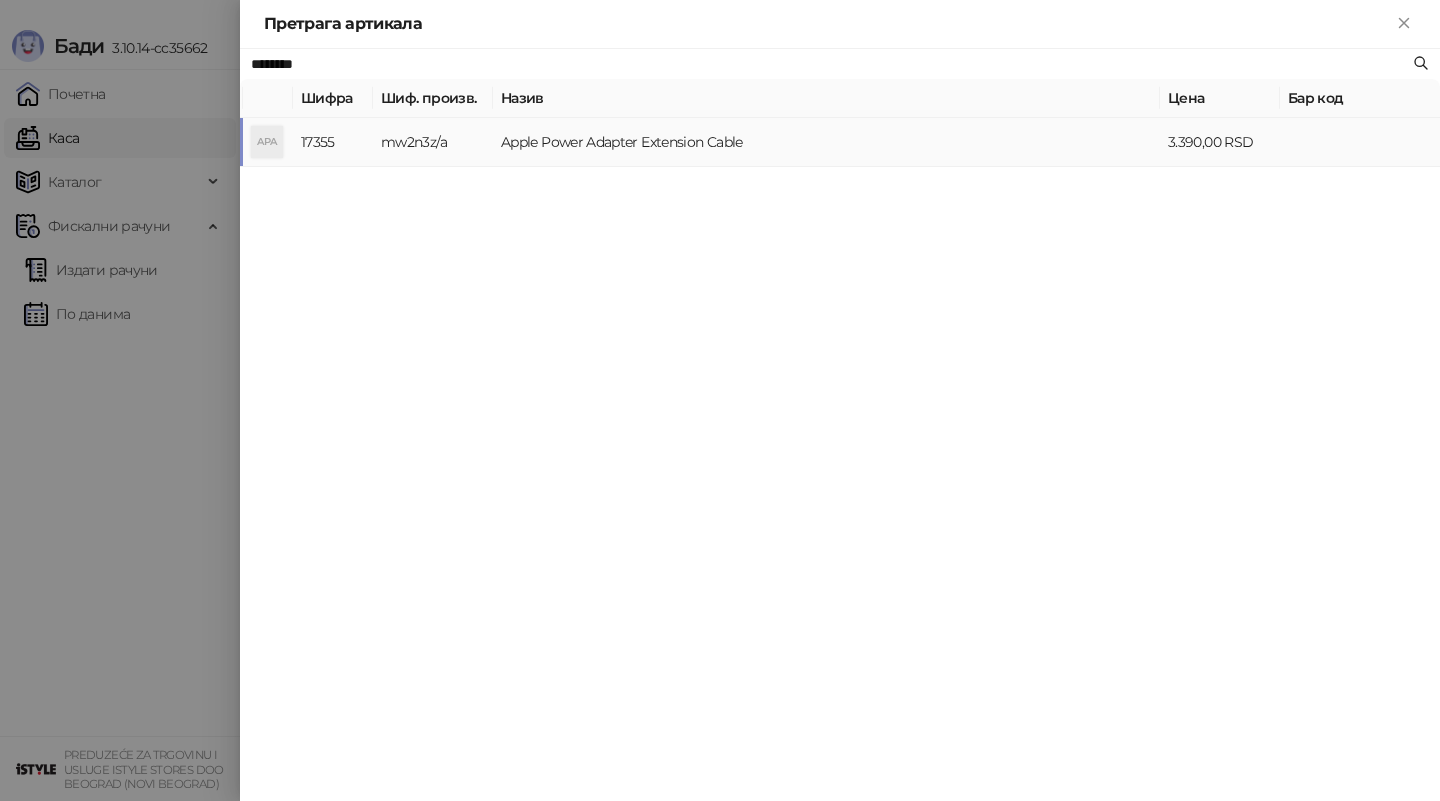 type on "********" 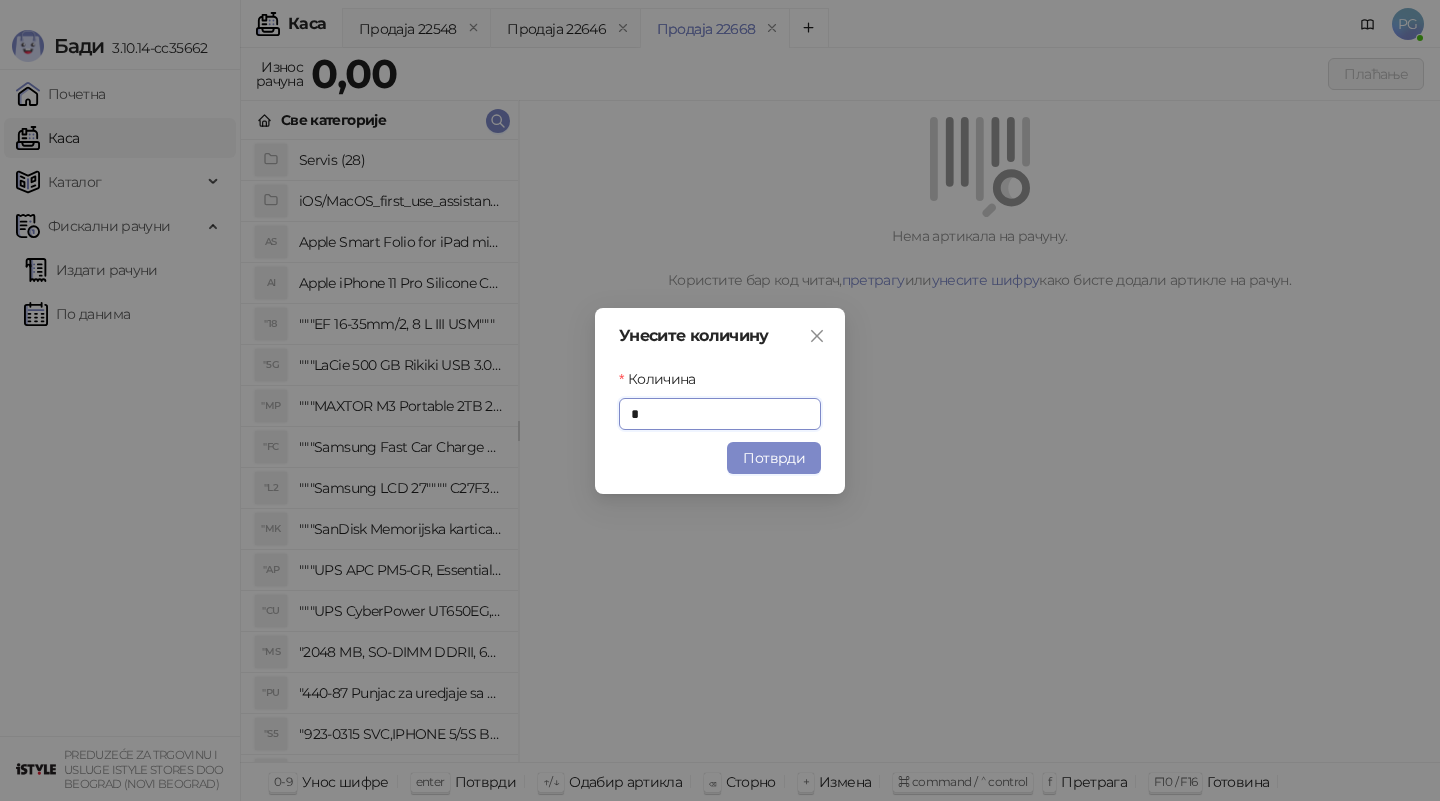 click on "Унесите количину Количина * Потврди" at bounding box center (720, 401) 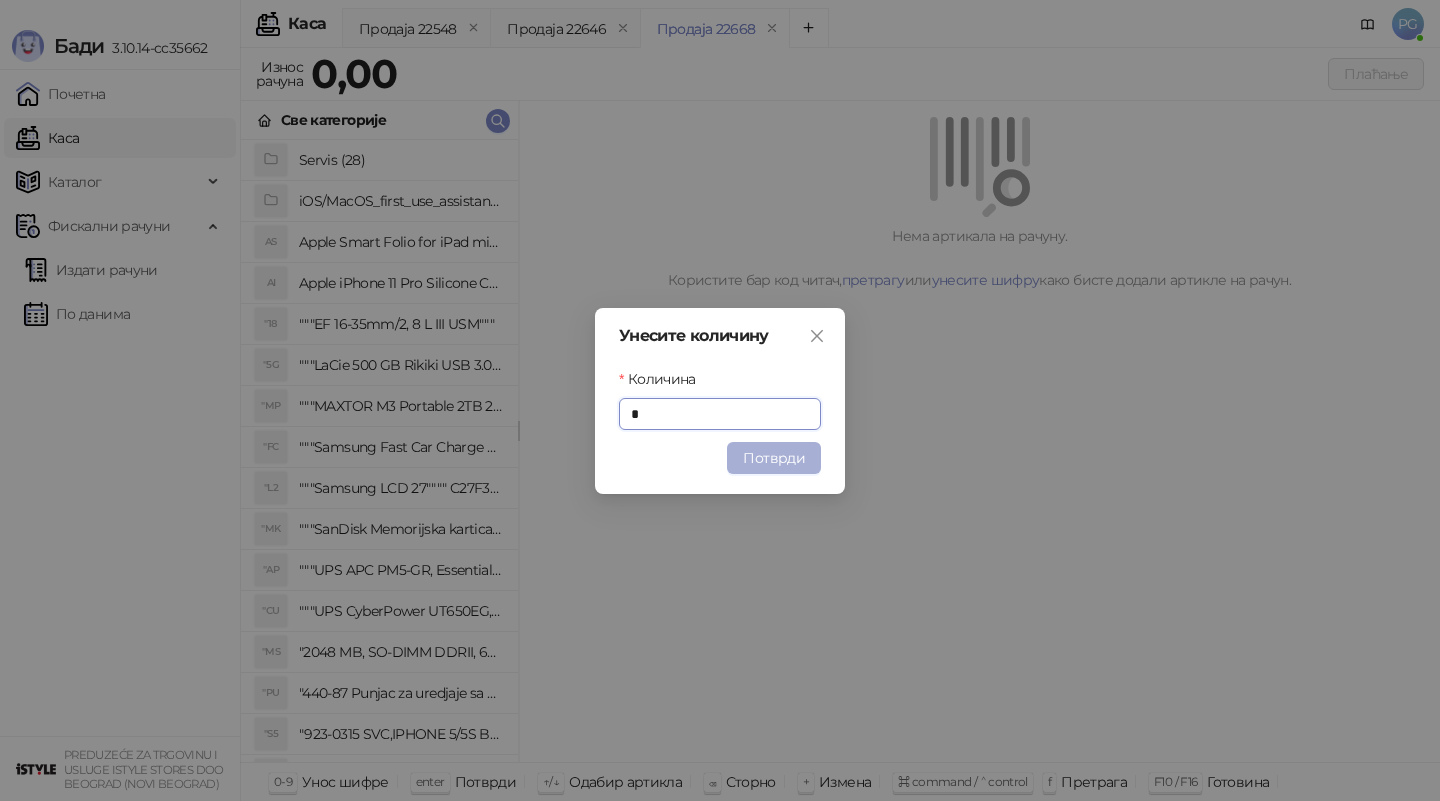 click on "Потврди" at bounding box center (774, 458) 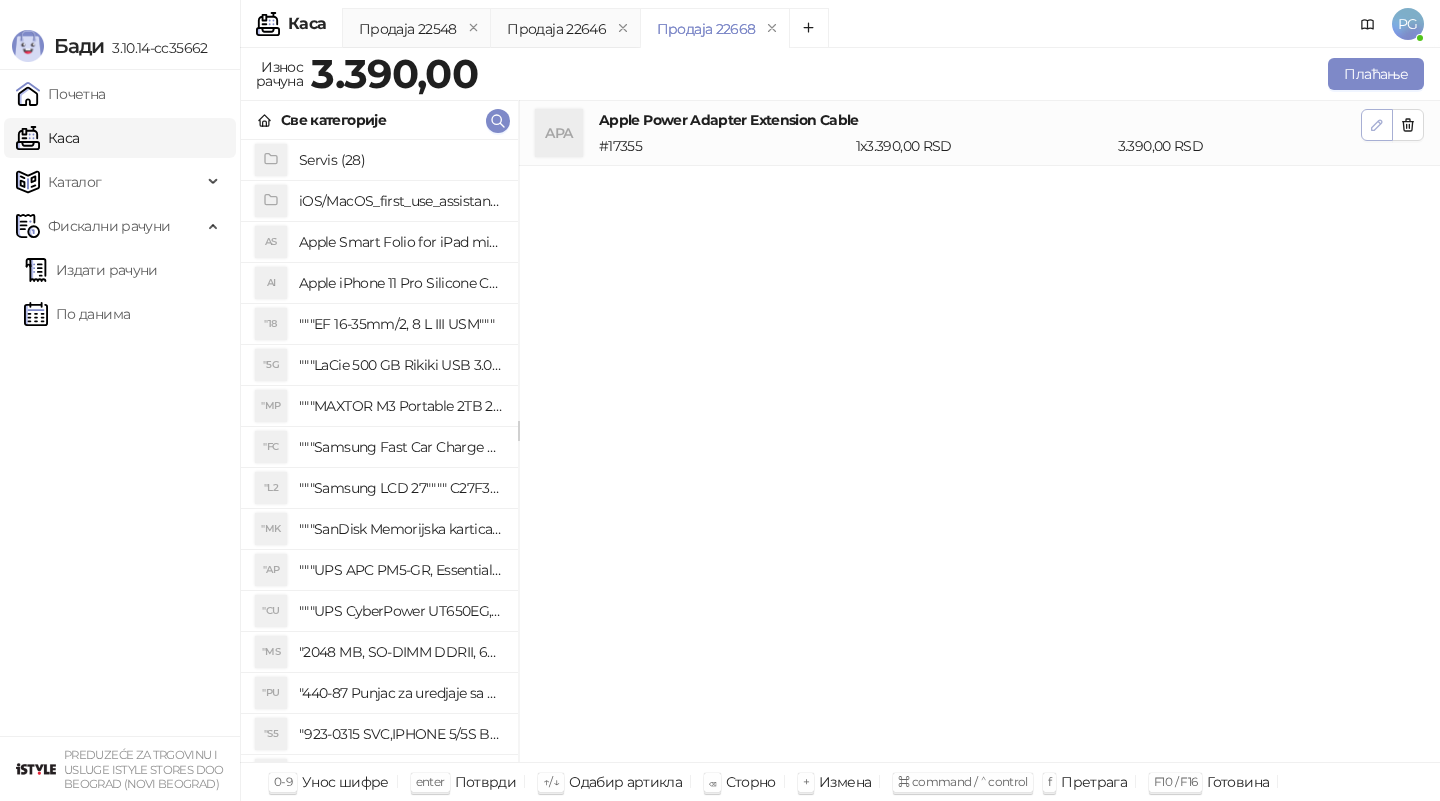 click 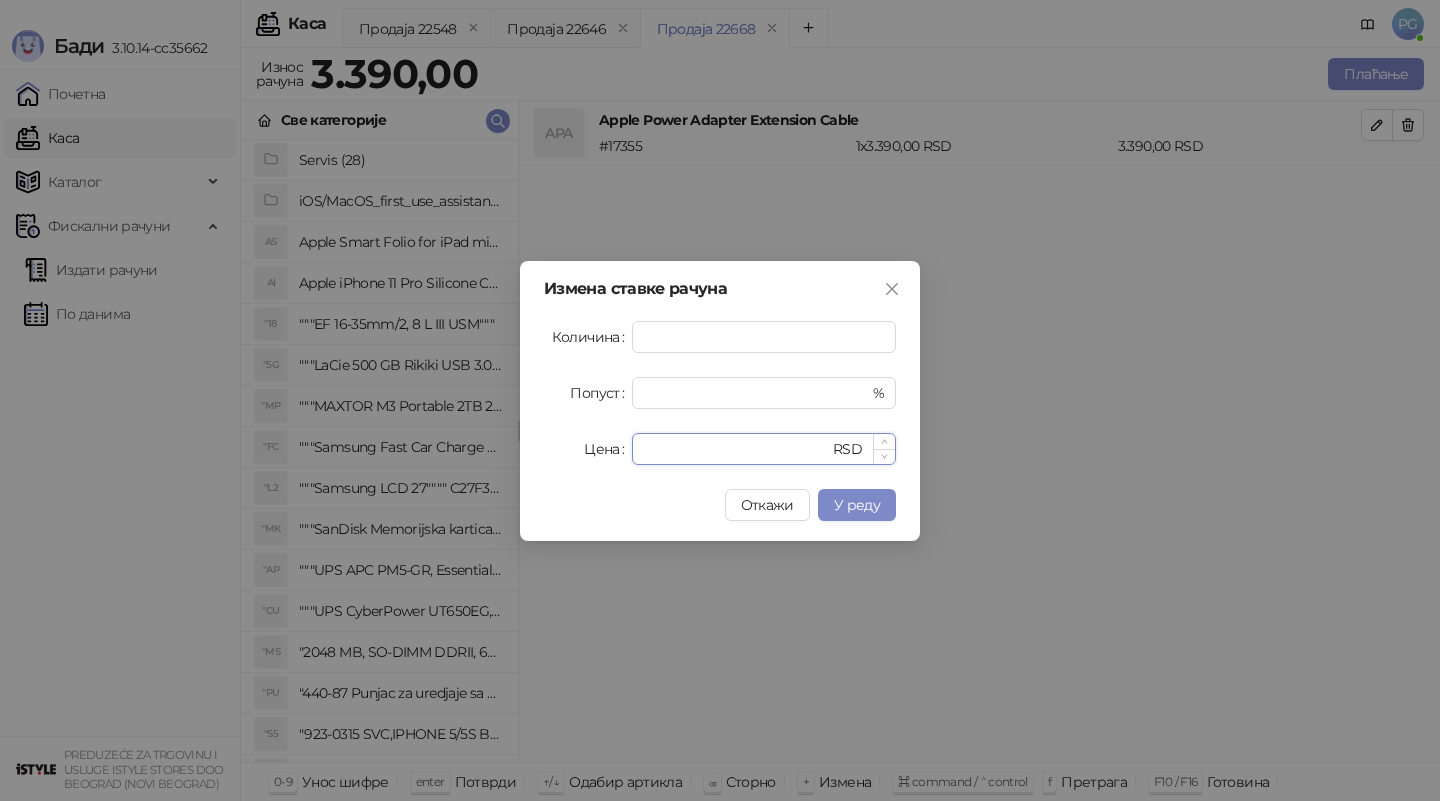 click on "****" at bounding box center (736, 449) 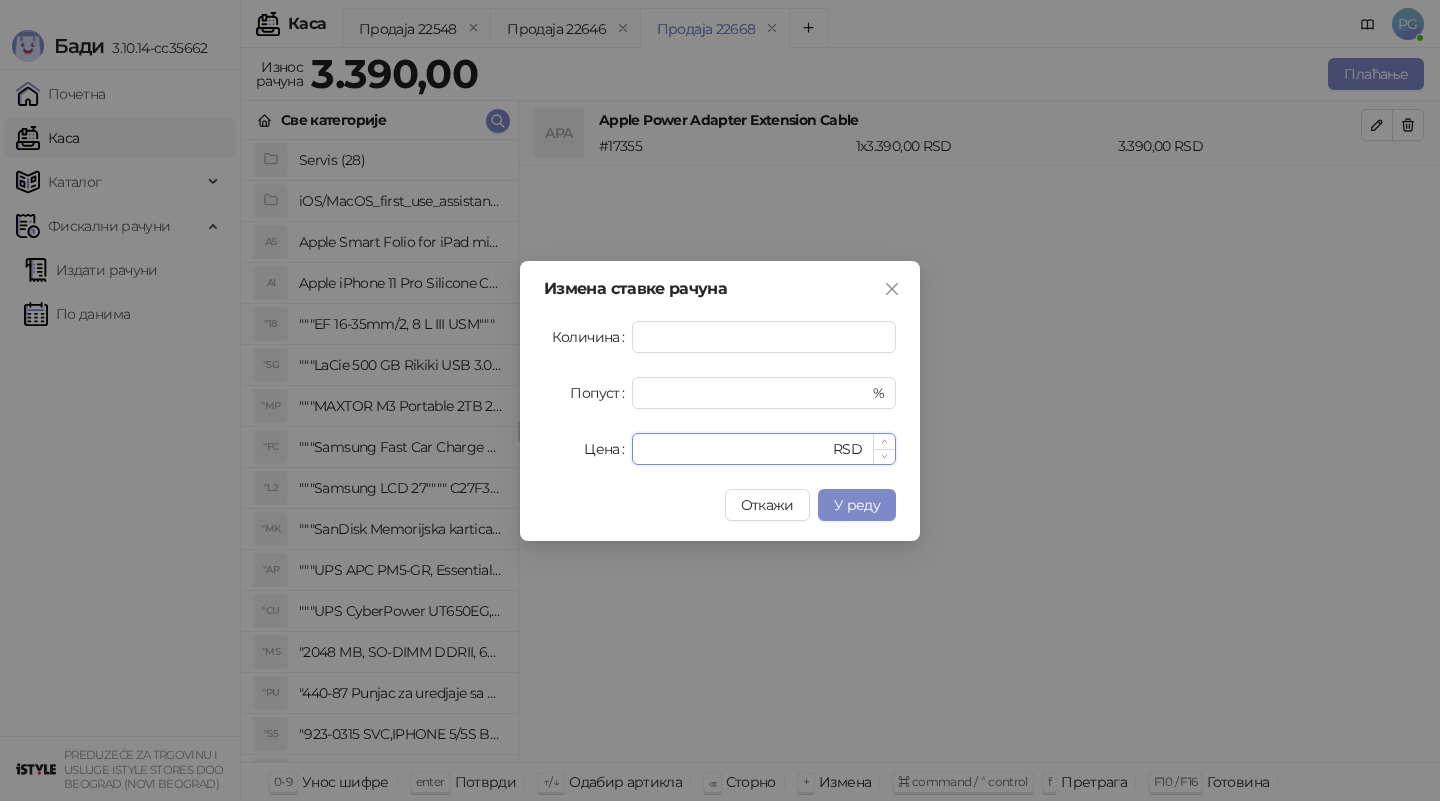 type on "****" 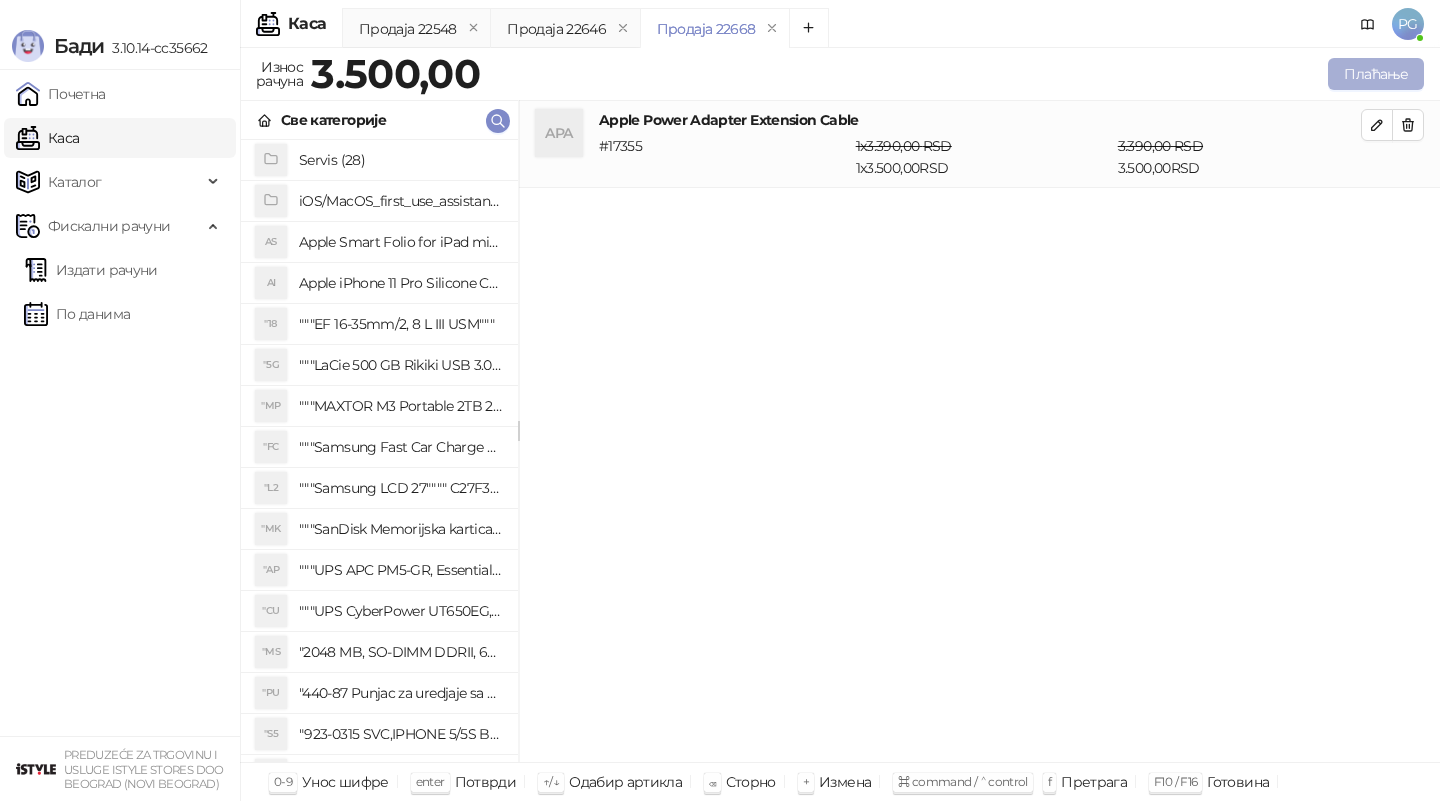 click on "Плаћање" at bounding box center (1376, 74) 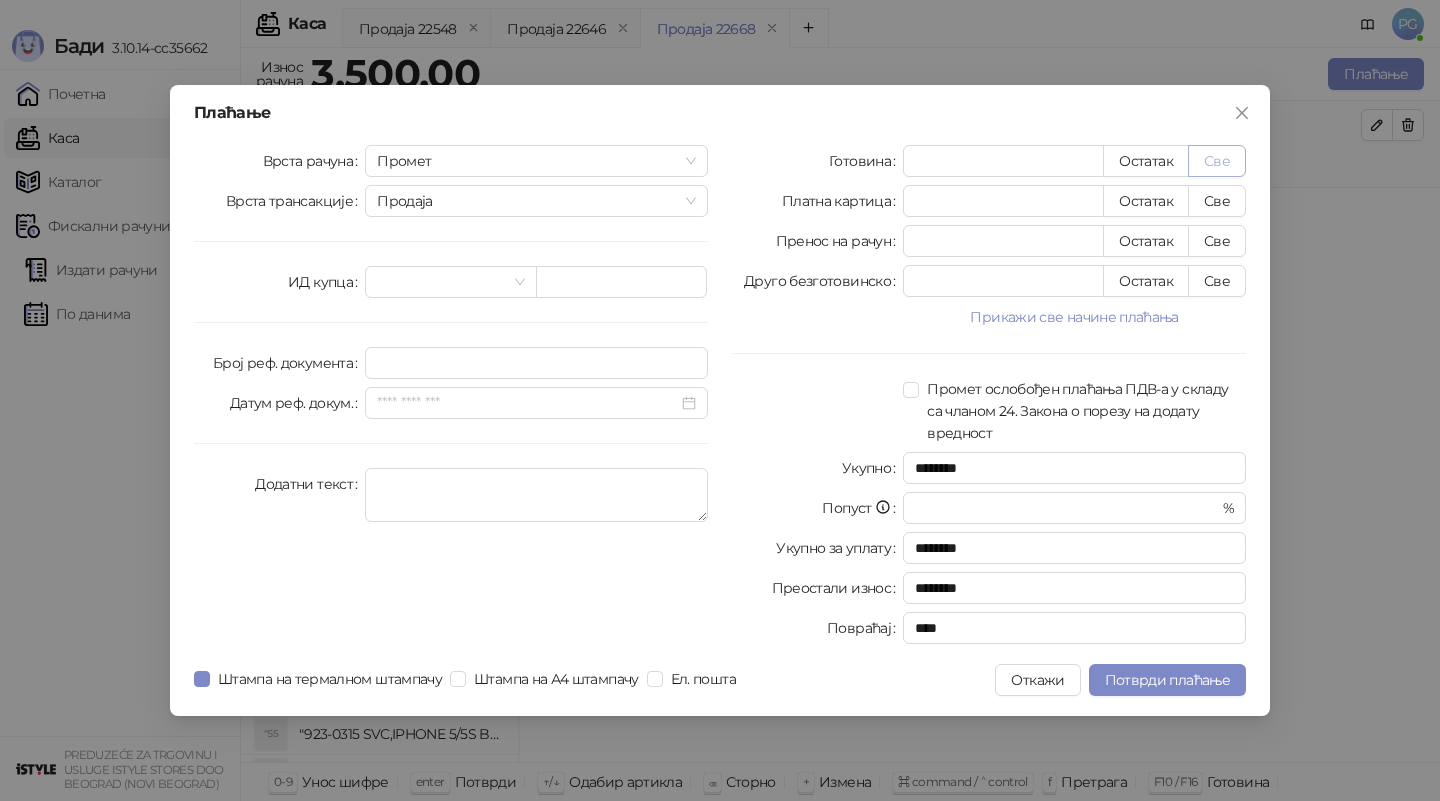 click on "Све" at bounding box center (1217, 161) 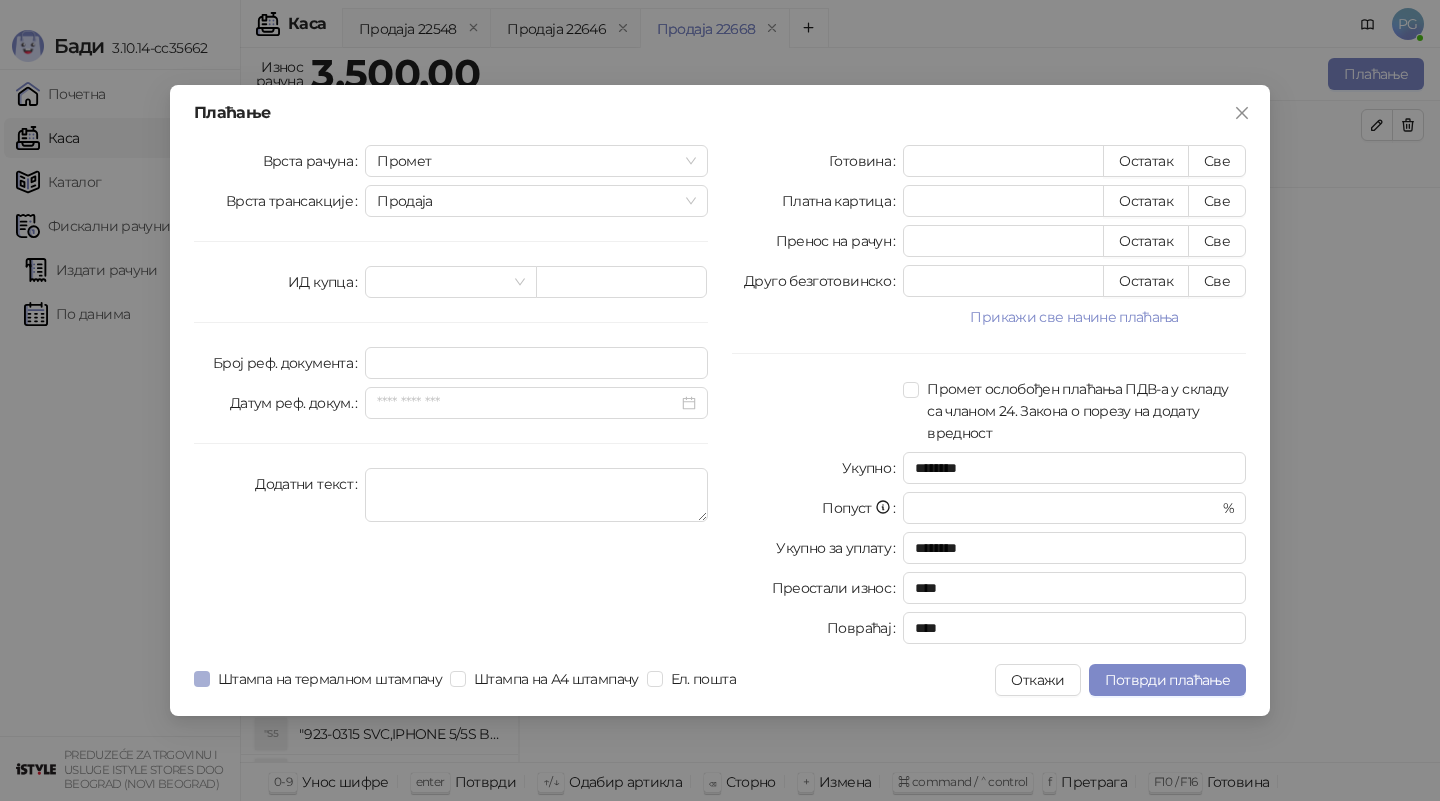 click on "Штампа на термалном штампачу" at bounding box center (330, 679) 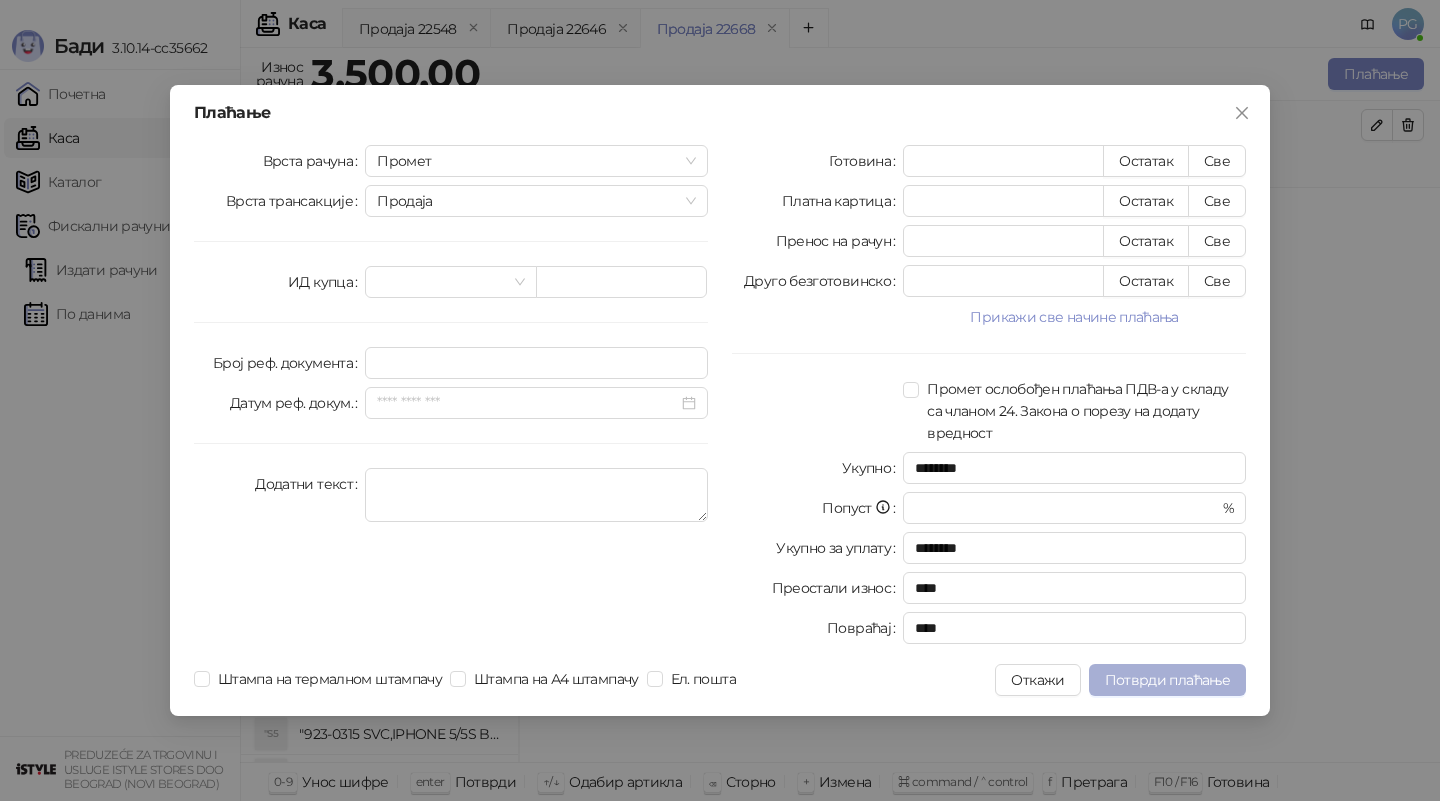 click on "Потврди плаћање" at bounding box center [1167, 680] 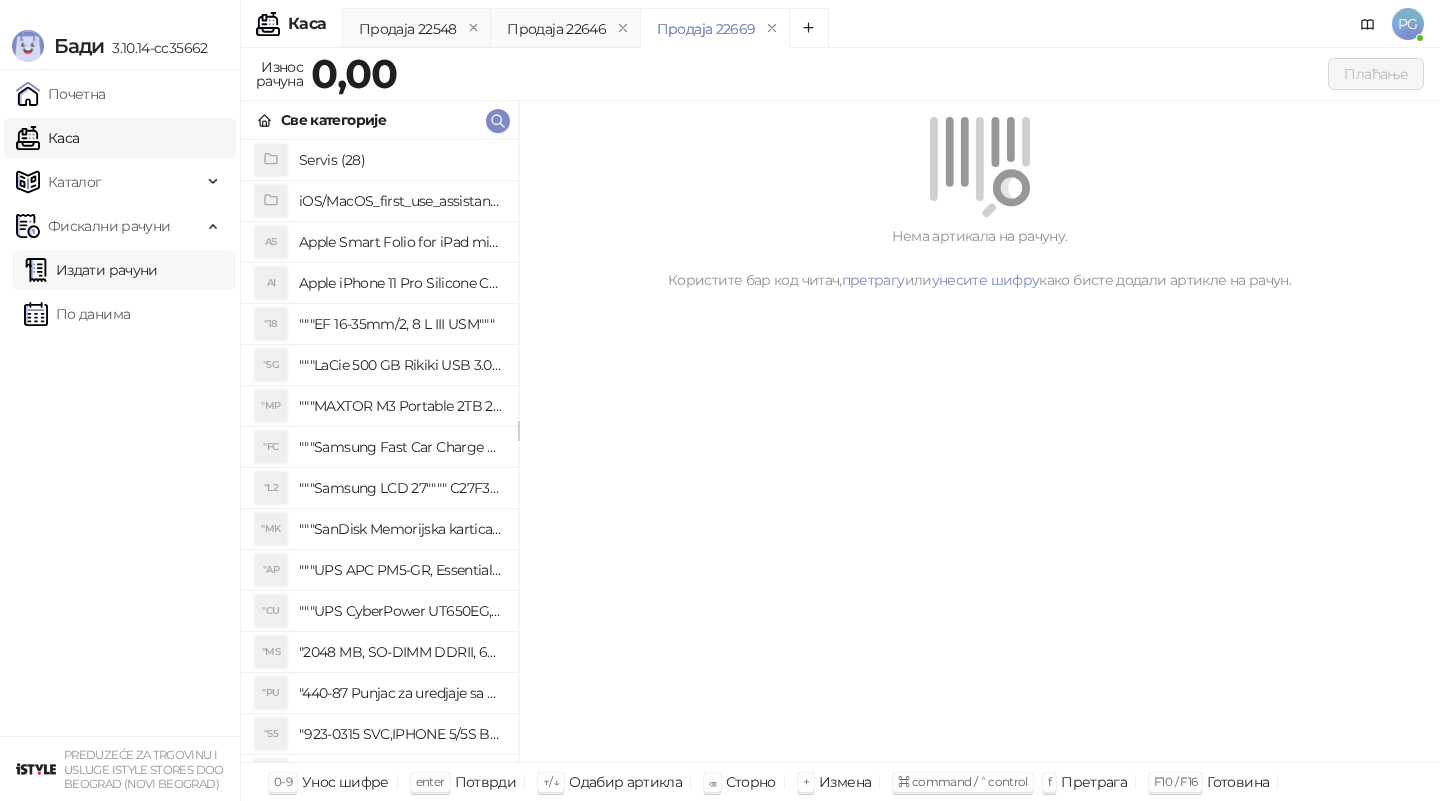 click on "Издати рачуни" at bounding box center [91, 270] 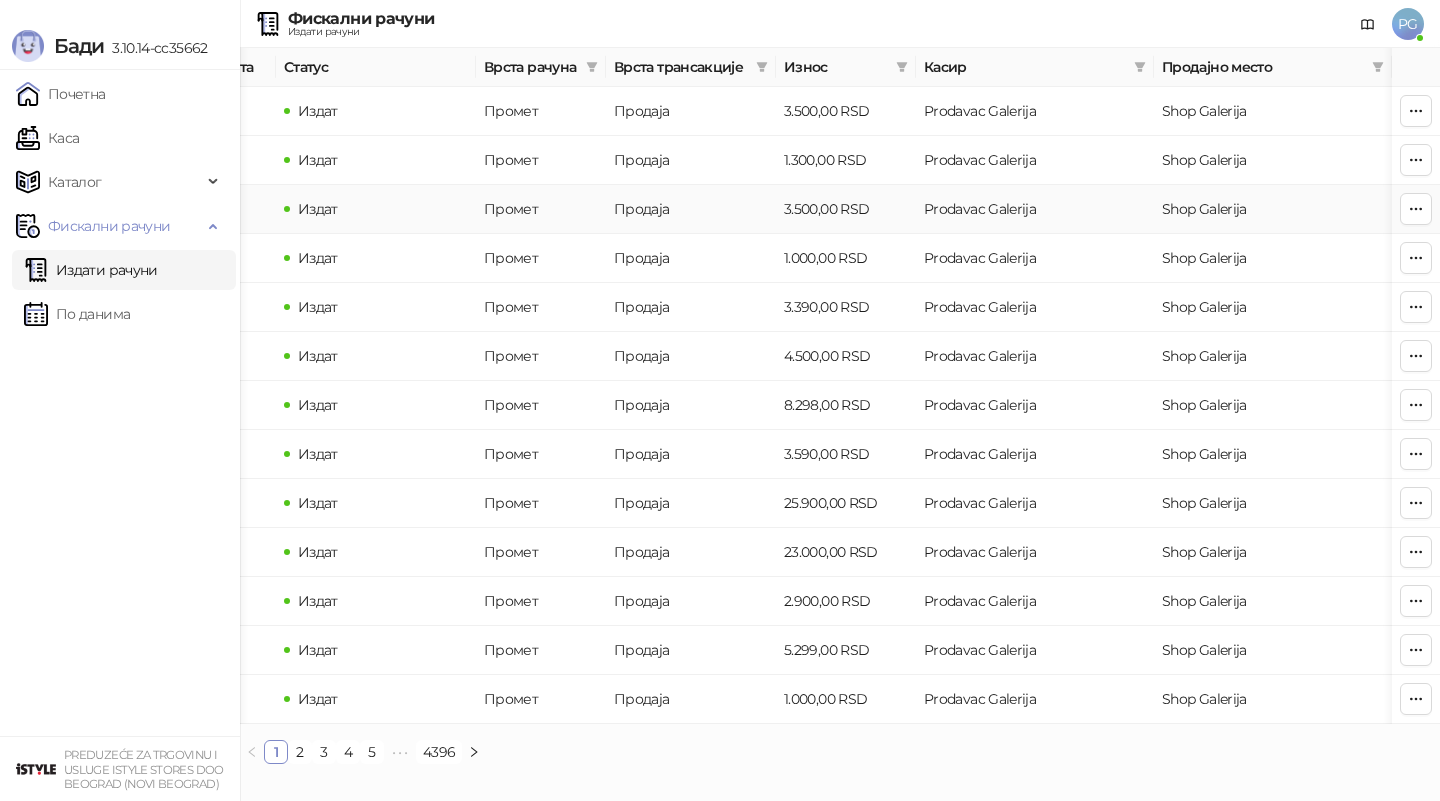 scroll, scrollTop: 0, scrollLeft: 0, axis: both 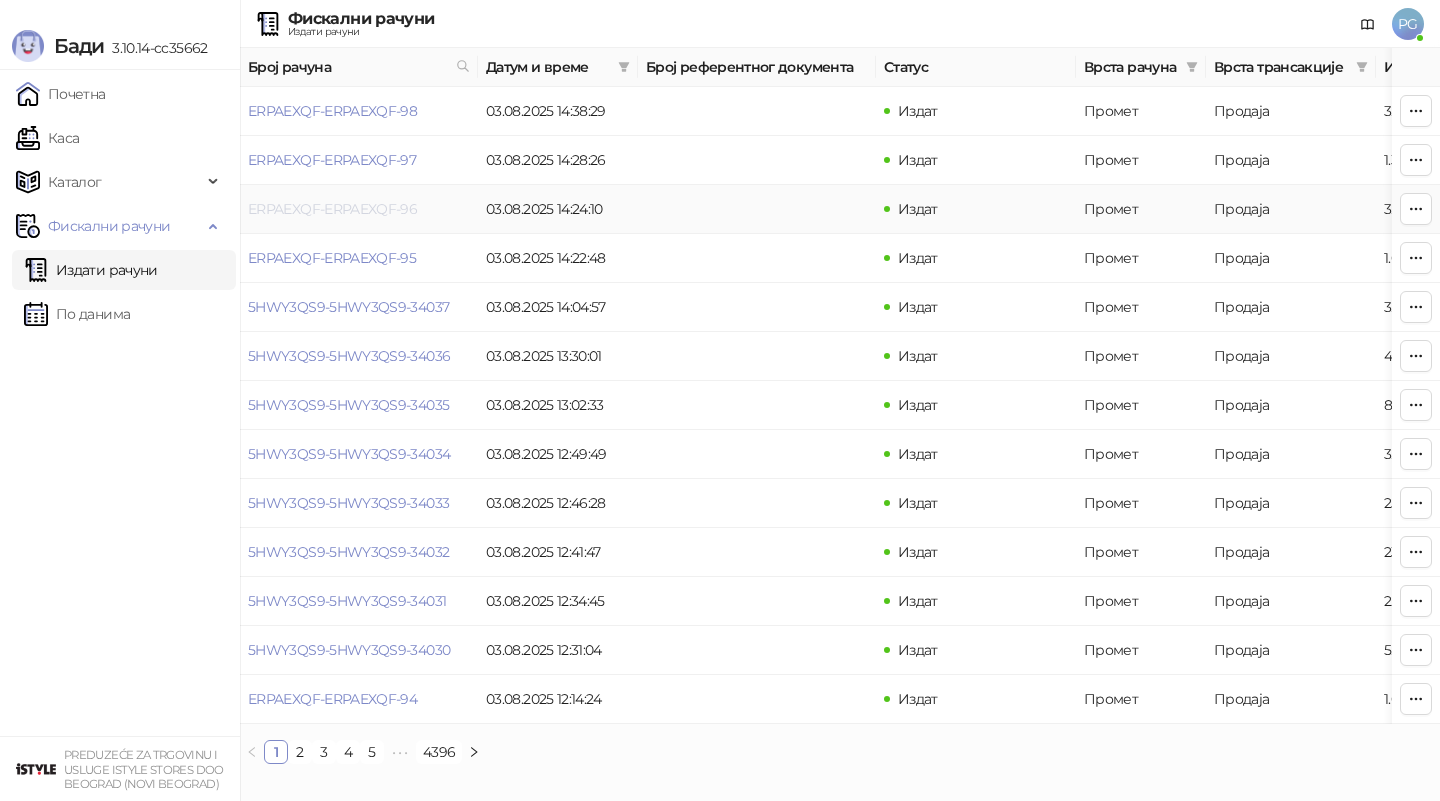 click on "ERPAEXQF-ERPAEXQF-96" at bounding box center [332, 209] 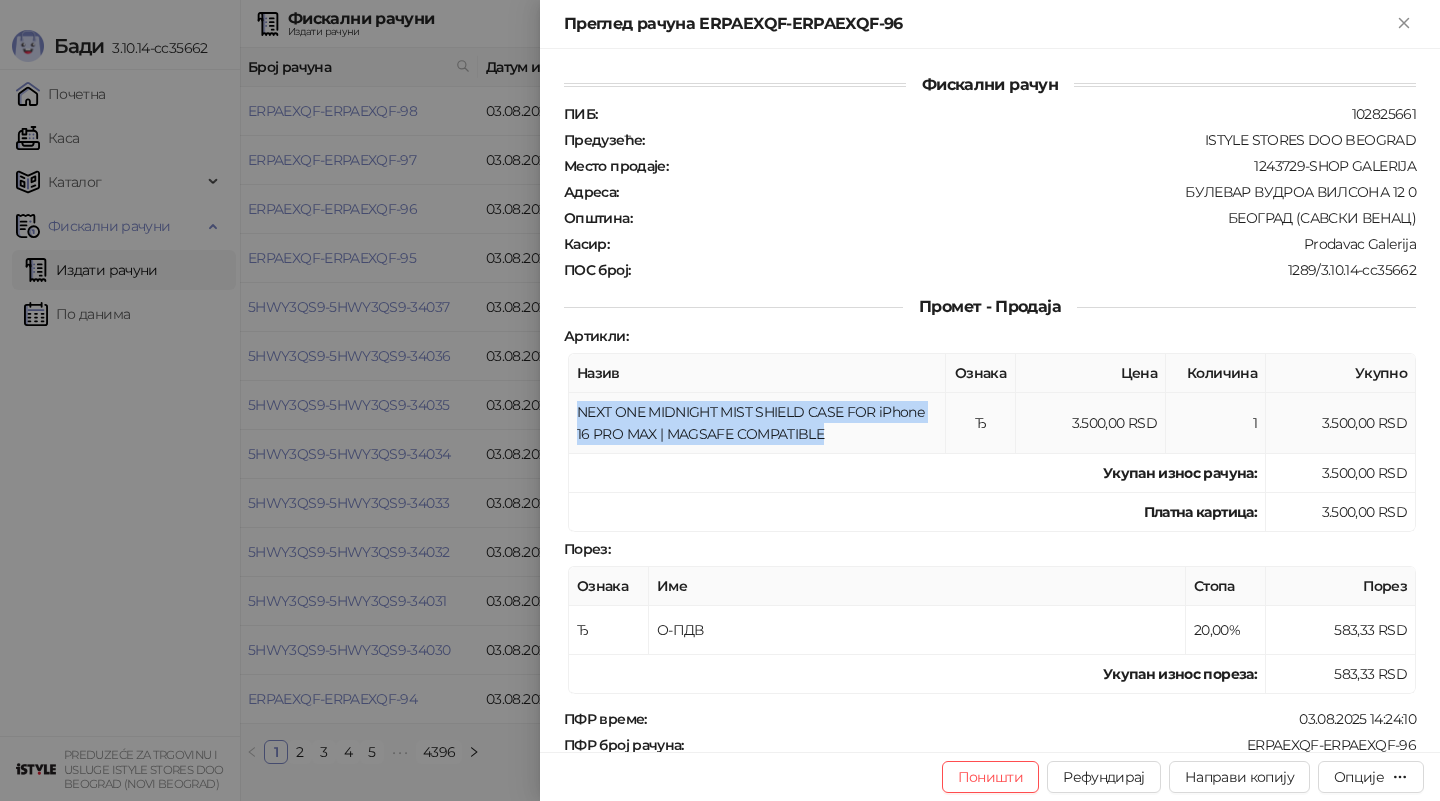 drag, startPoint x: 576, startPoint y: 402, endPoint x: 885, endPoint y: 443, distance: 311.7082 